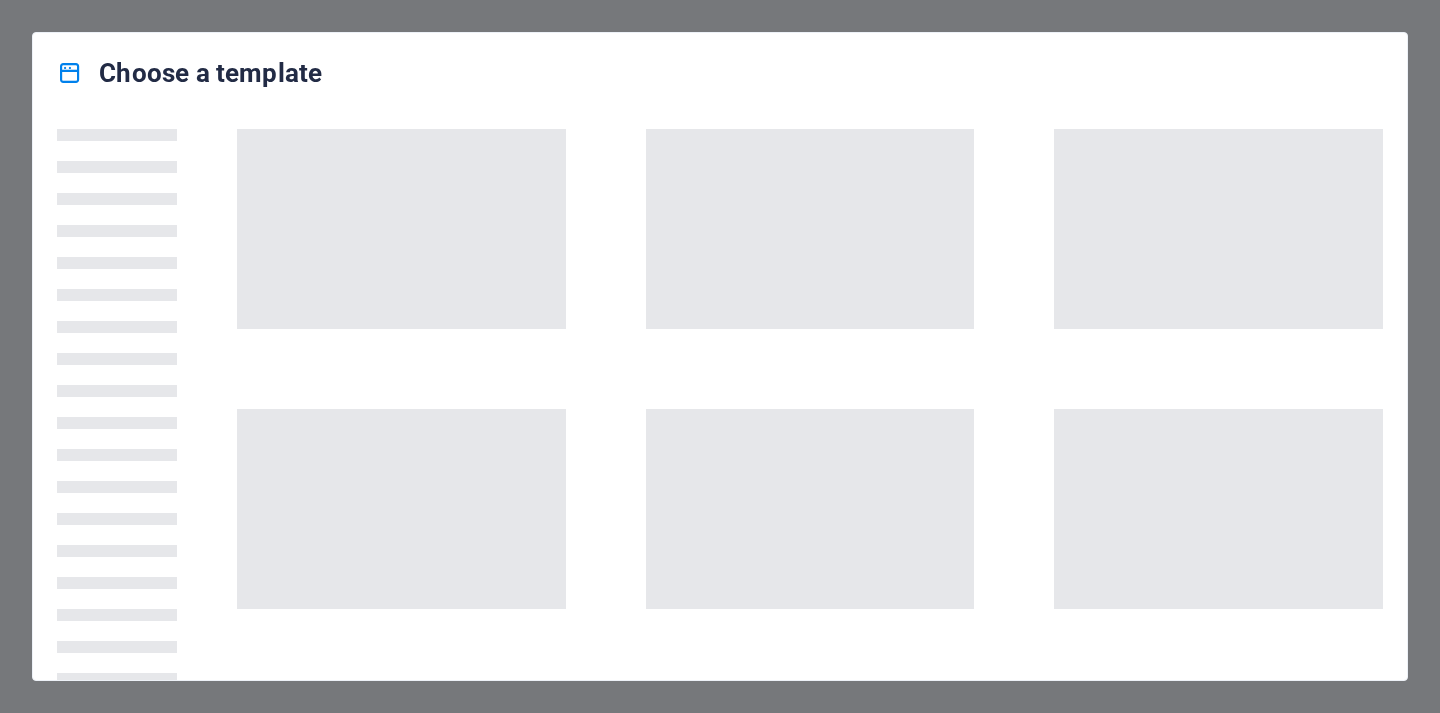 scroll, scrollTop: 0, scrollLeft: 0, axis: both 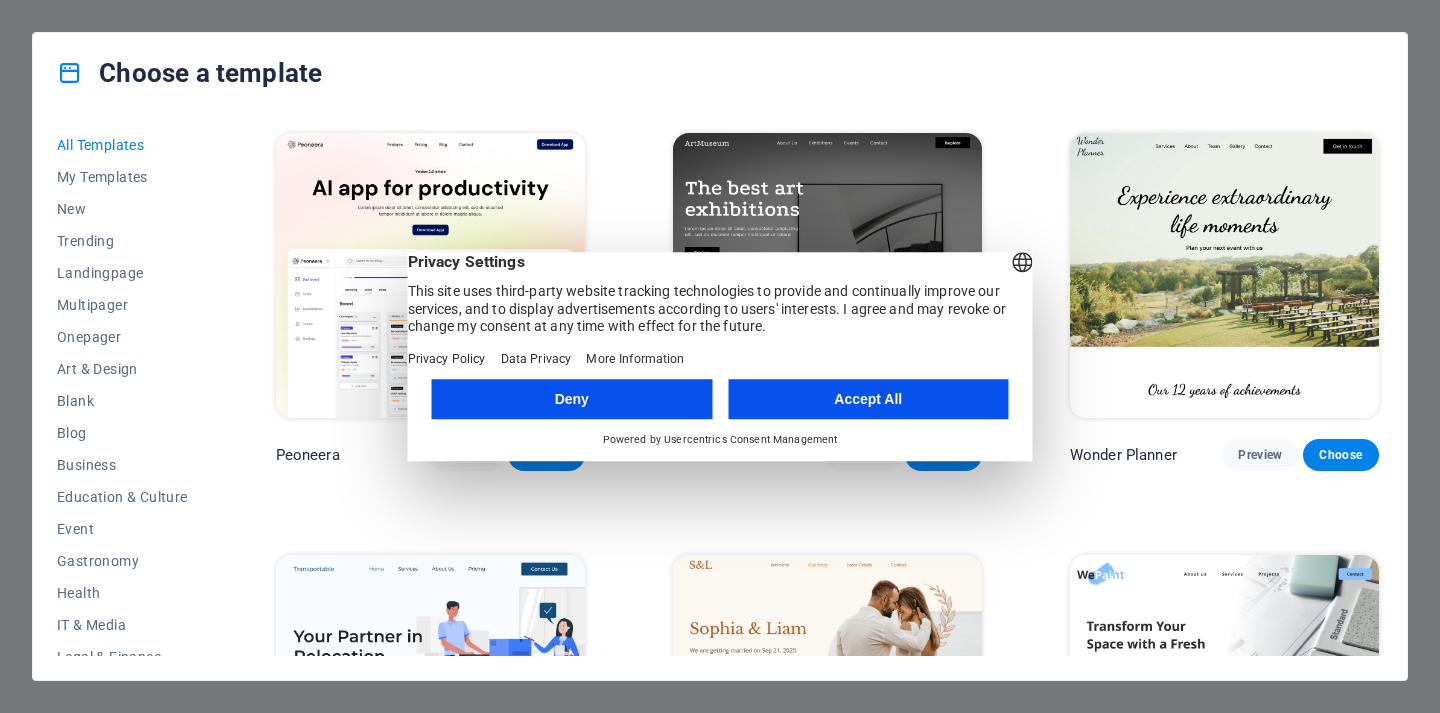click on "Accept All" at bounding box center (868, 399) 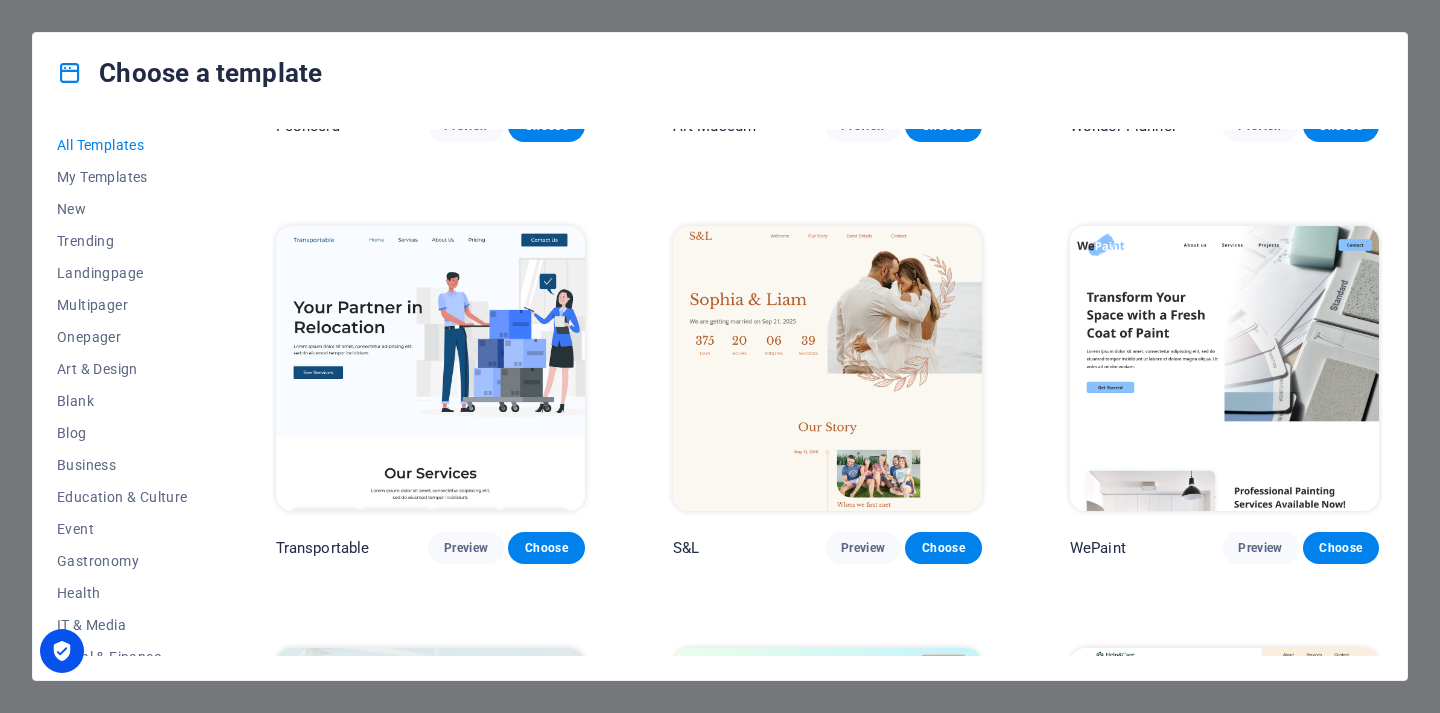 scroll, scrollTop: 315, scrollLeft: 0, axis: vertical 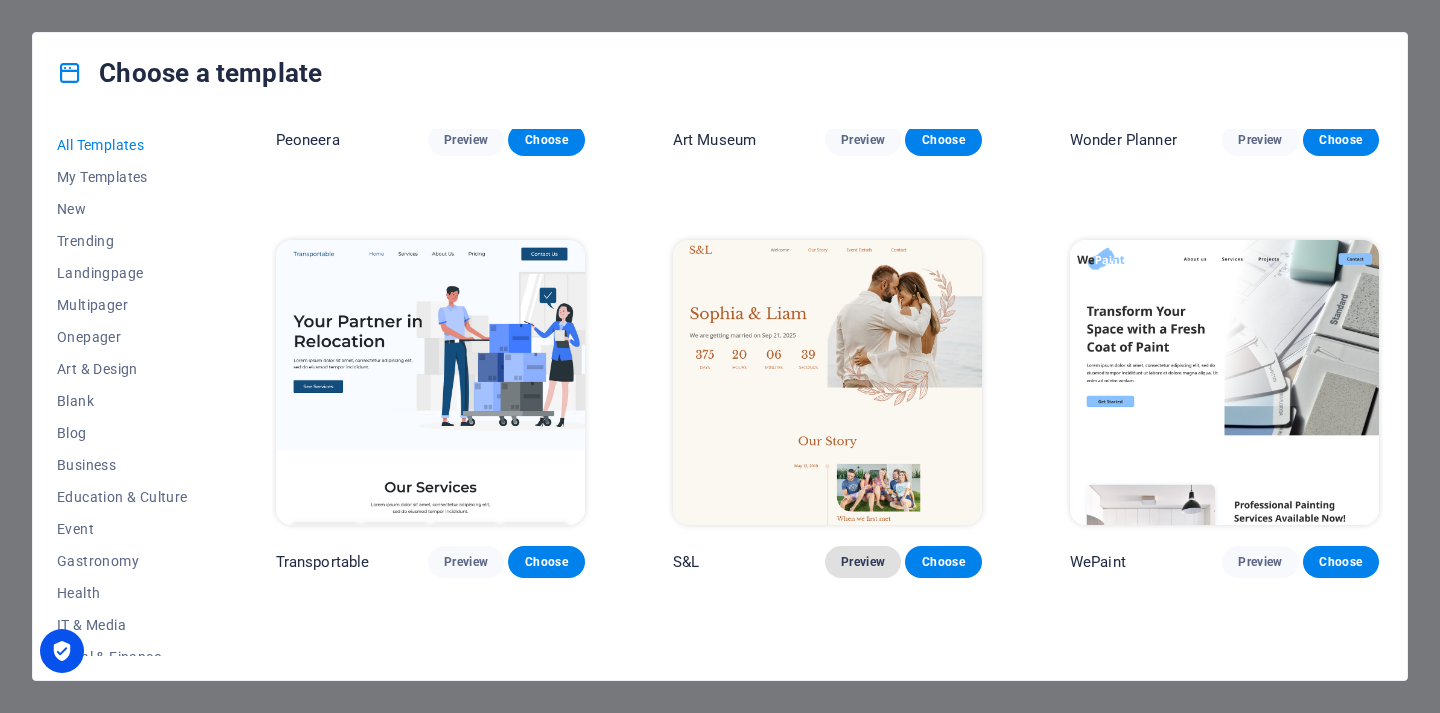 click on "Preview" at bounding box center (863, 562) 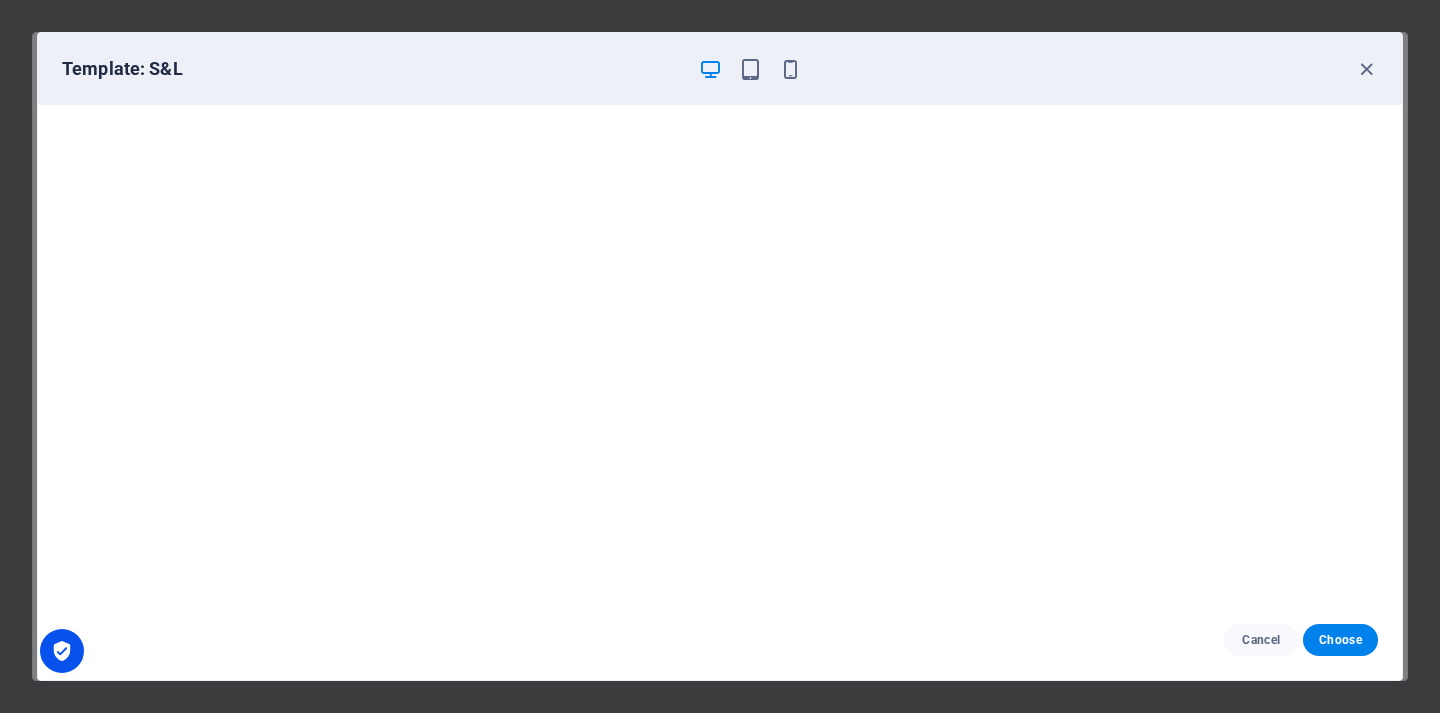 scroll, scrollTop: 0, scrollLeft: 0, axis: both 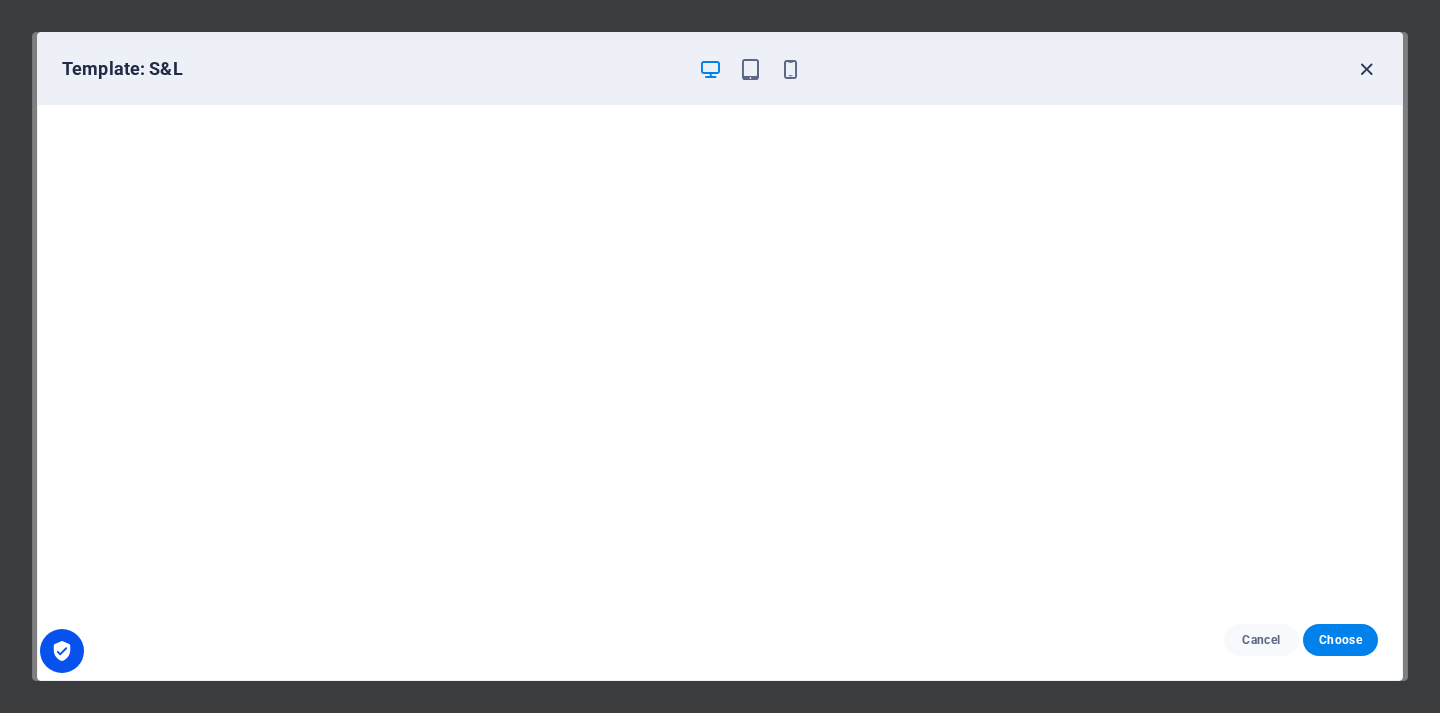 click at bounding box center (1366, 69) 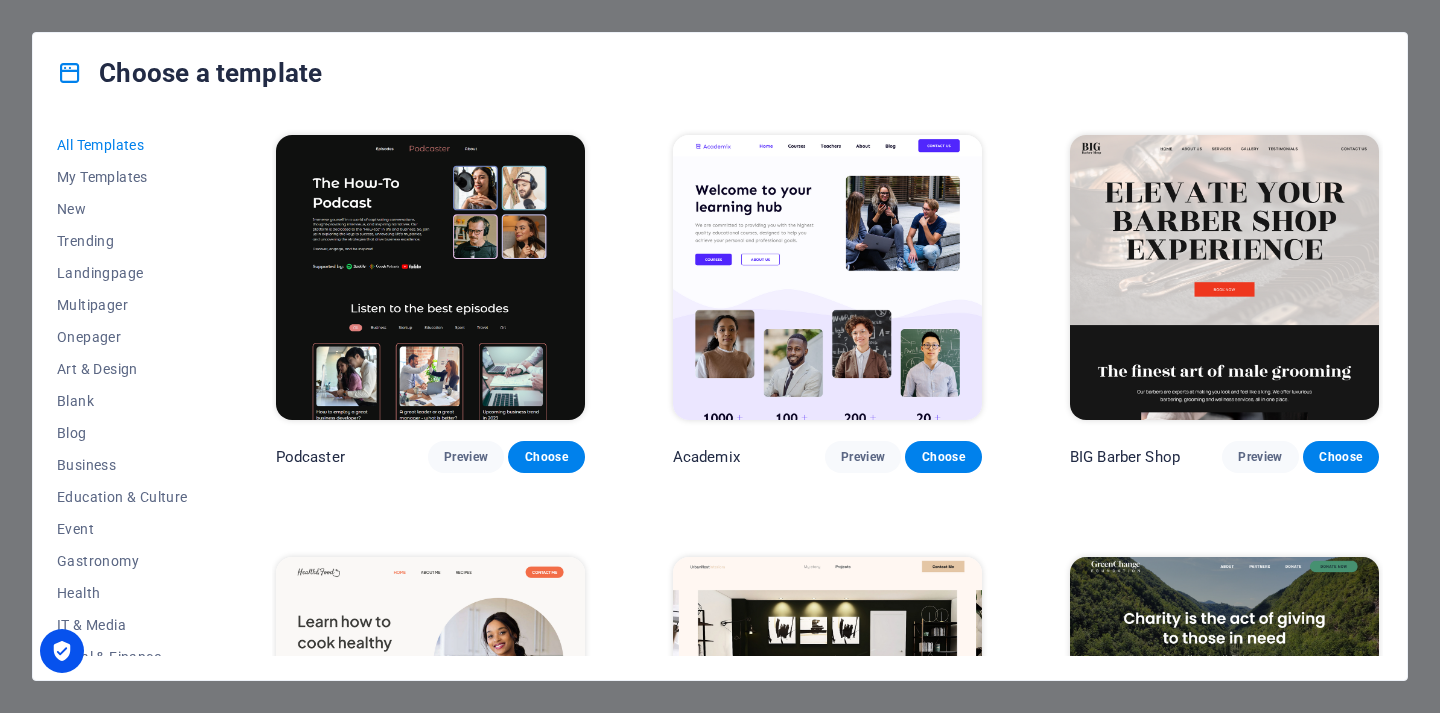 scroll, scrollTop: 1303, scrollLeft: 0, axis: vertical 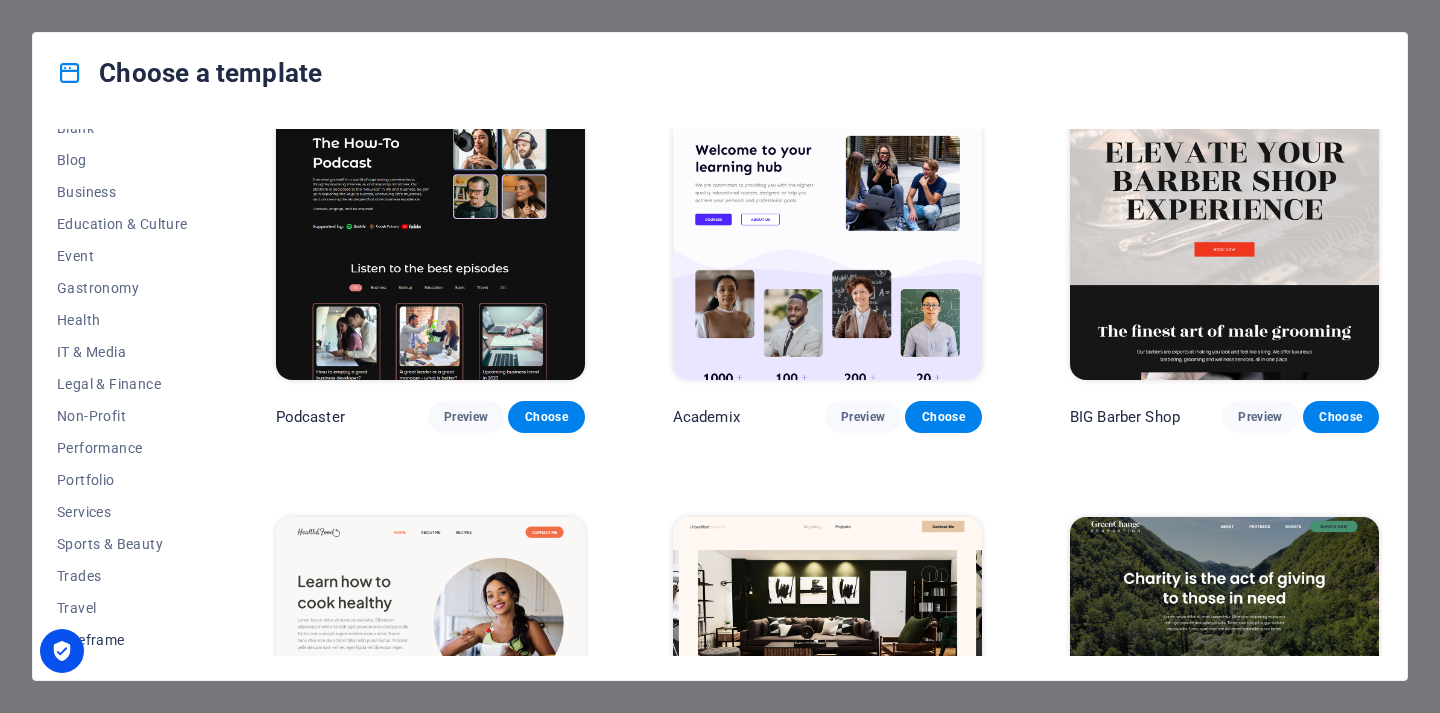 click on "Wireframe" at bounding box center [122, 640] 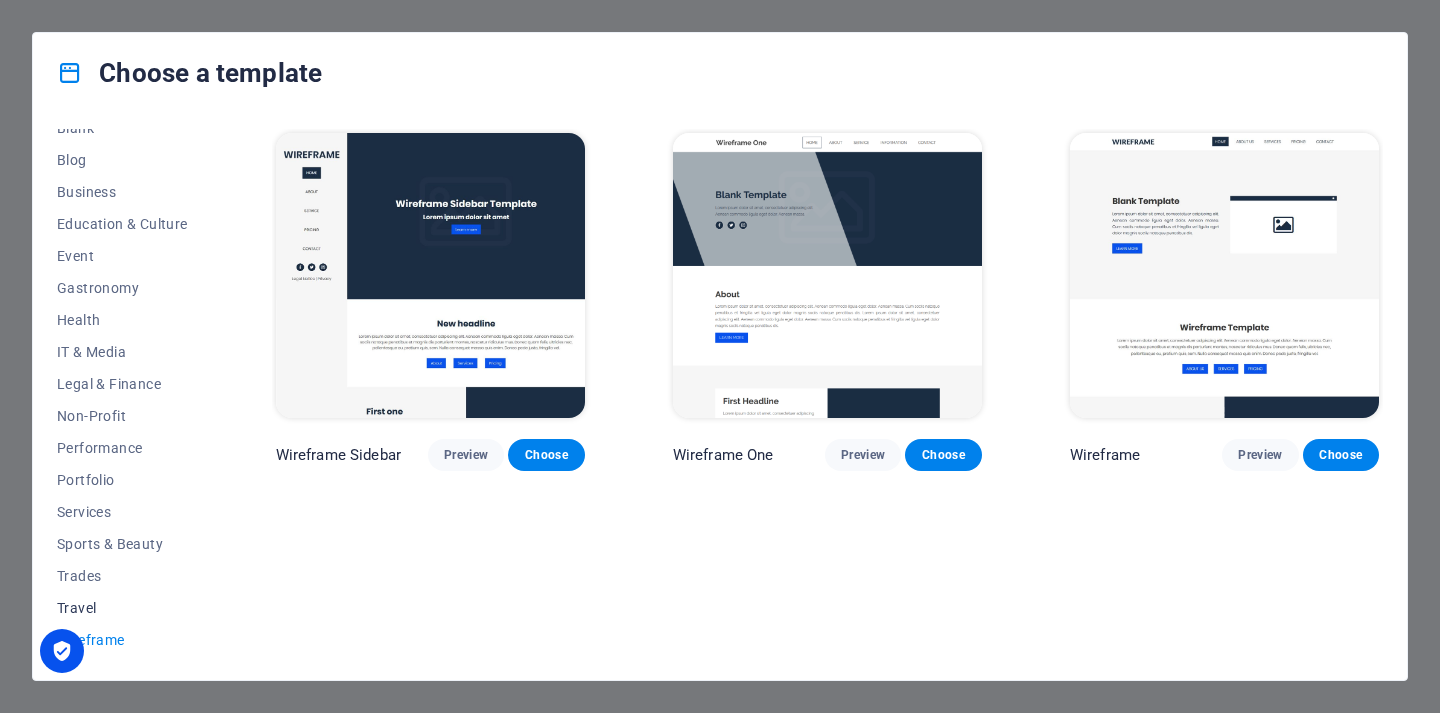 click on "Travel" at bounding box center [122, 608] 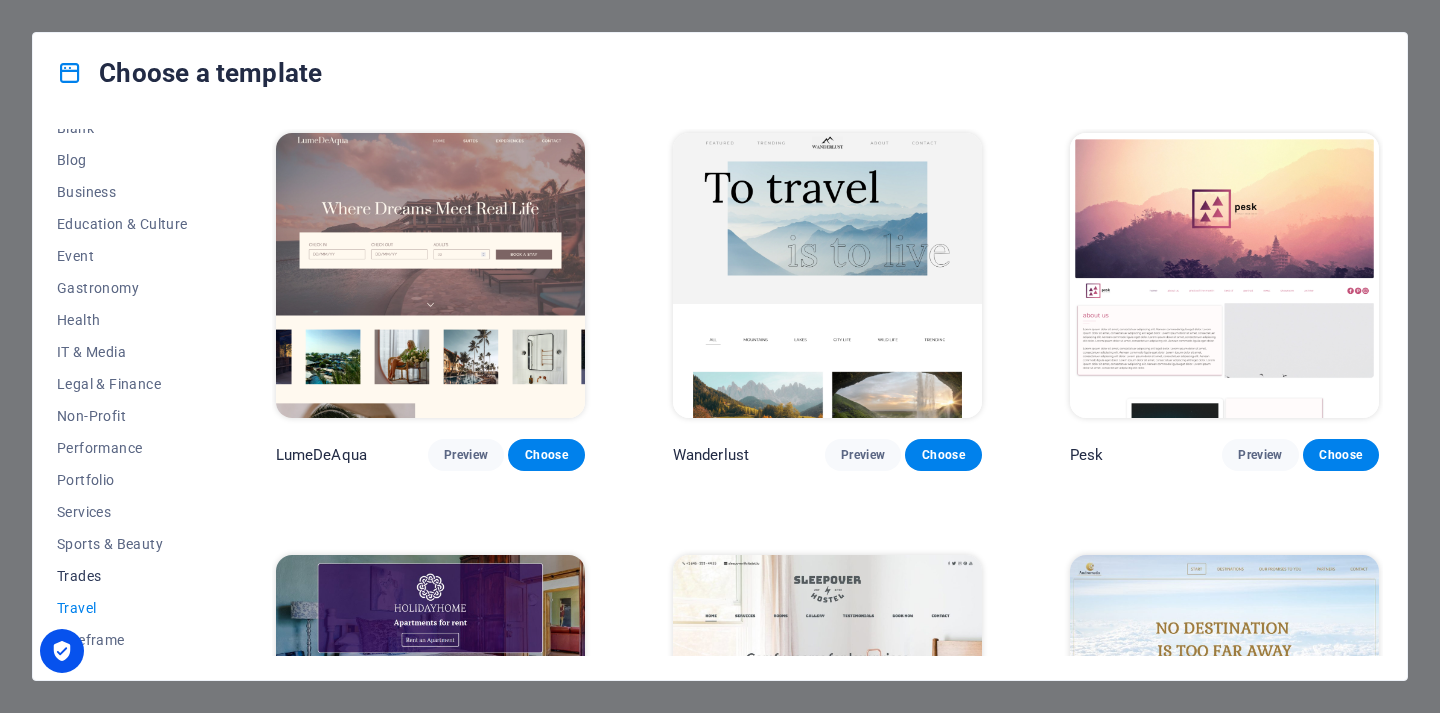 click on "Trades" at bounding box center (122, 576) 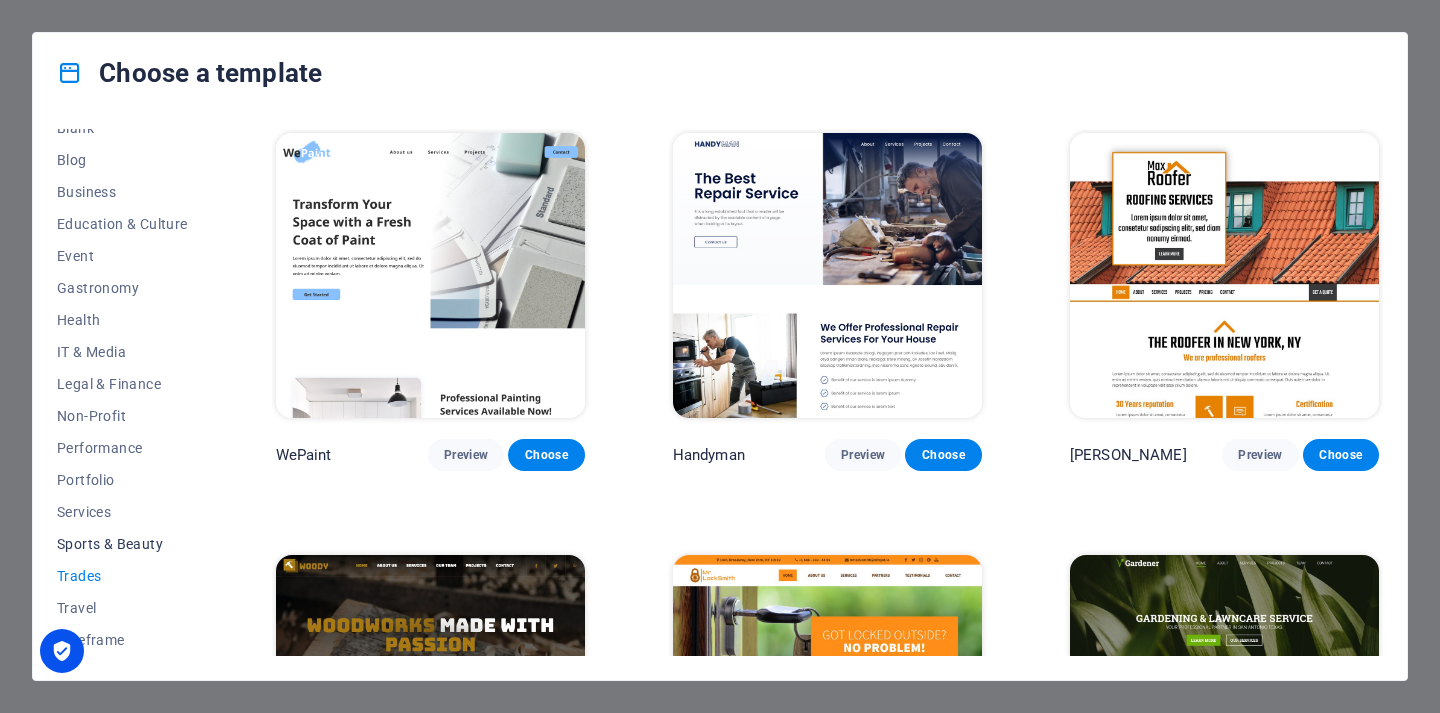 click on "Sports & Beauty" at bounding box center [122, 544] 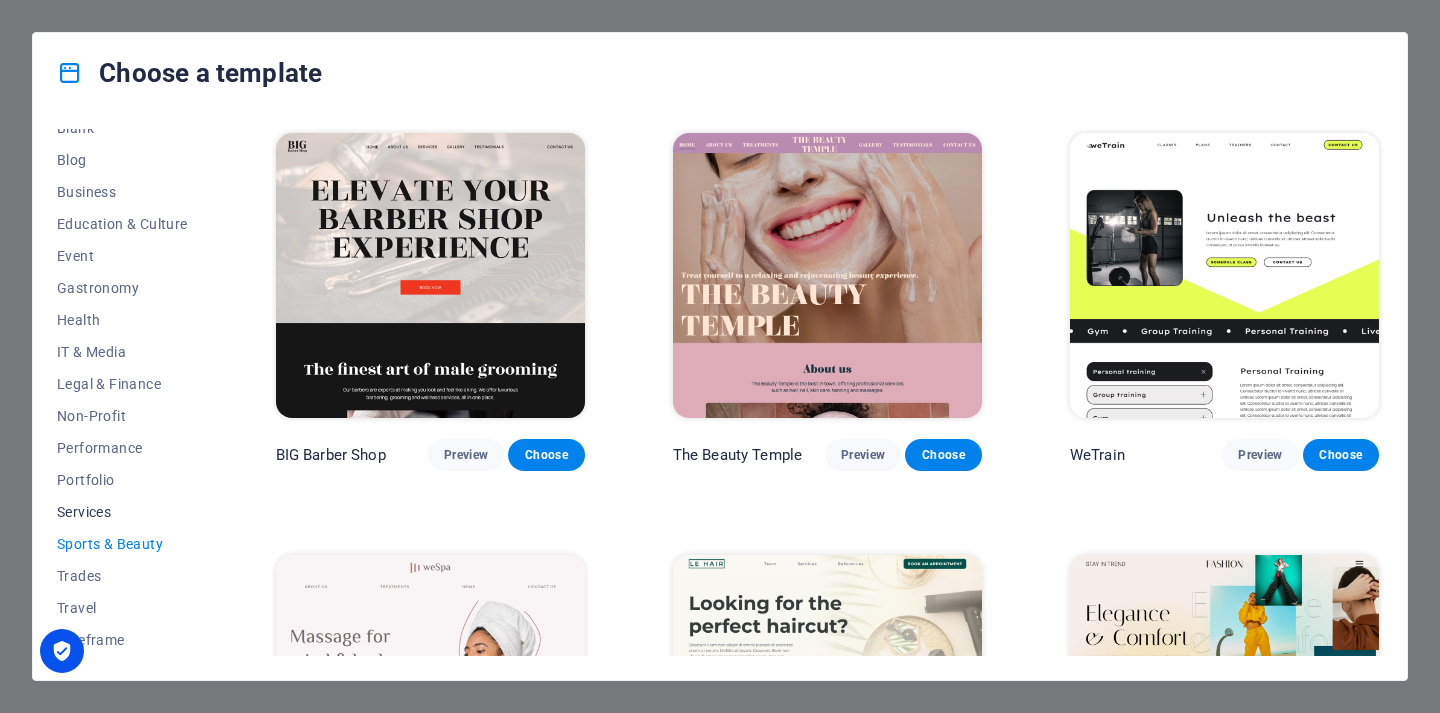 click on "Services" at bounding box center (122, 512) 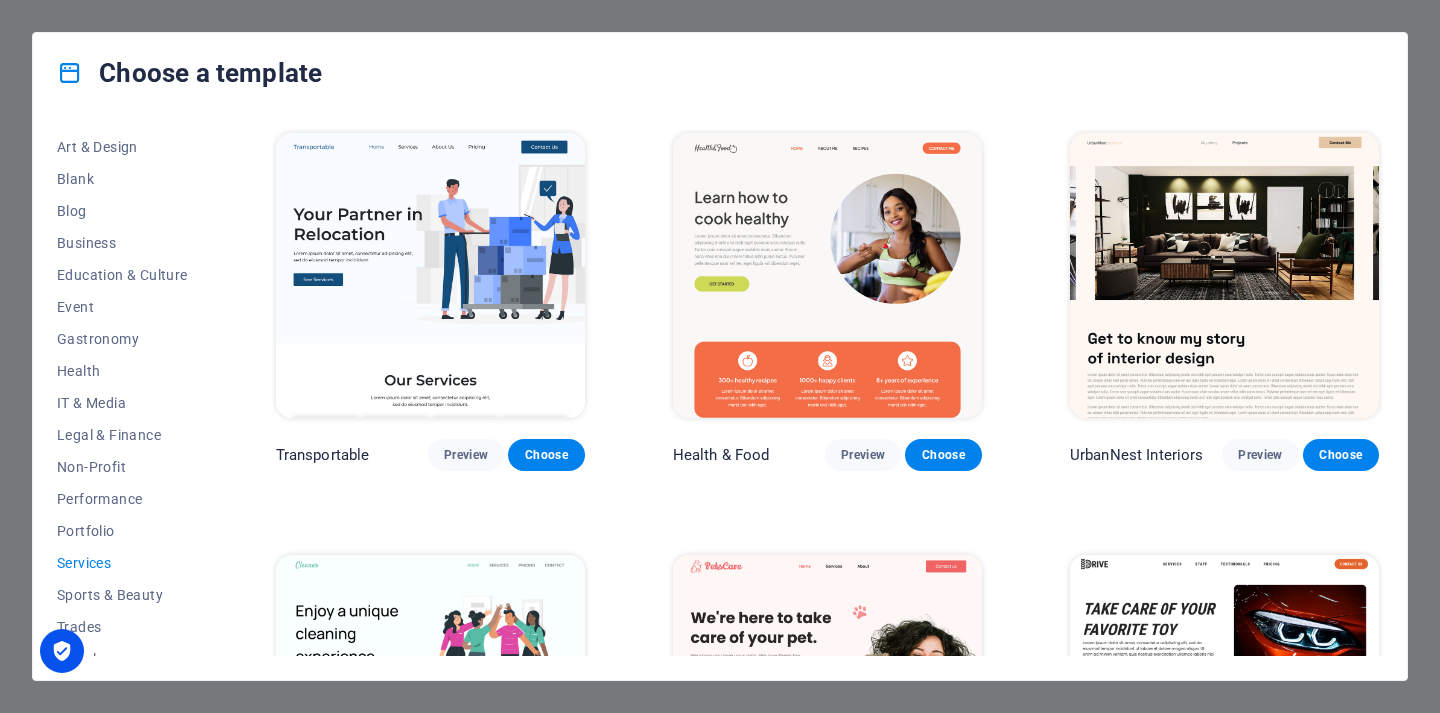 scroll, scrollTop: 218, scrollLeft: 0, axis: vertical 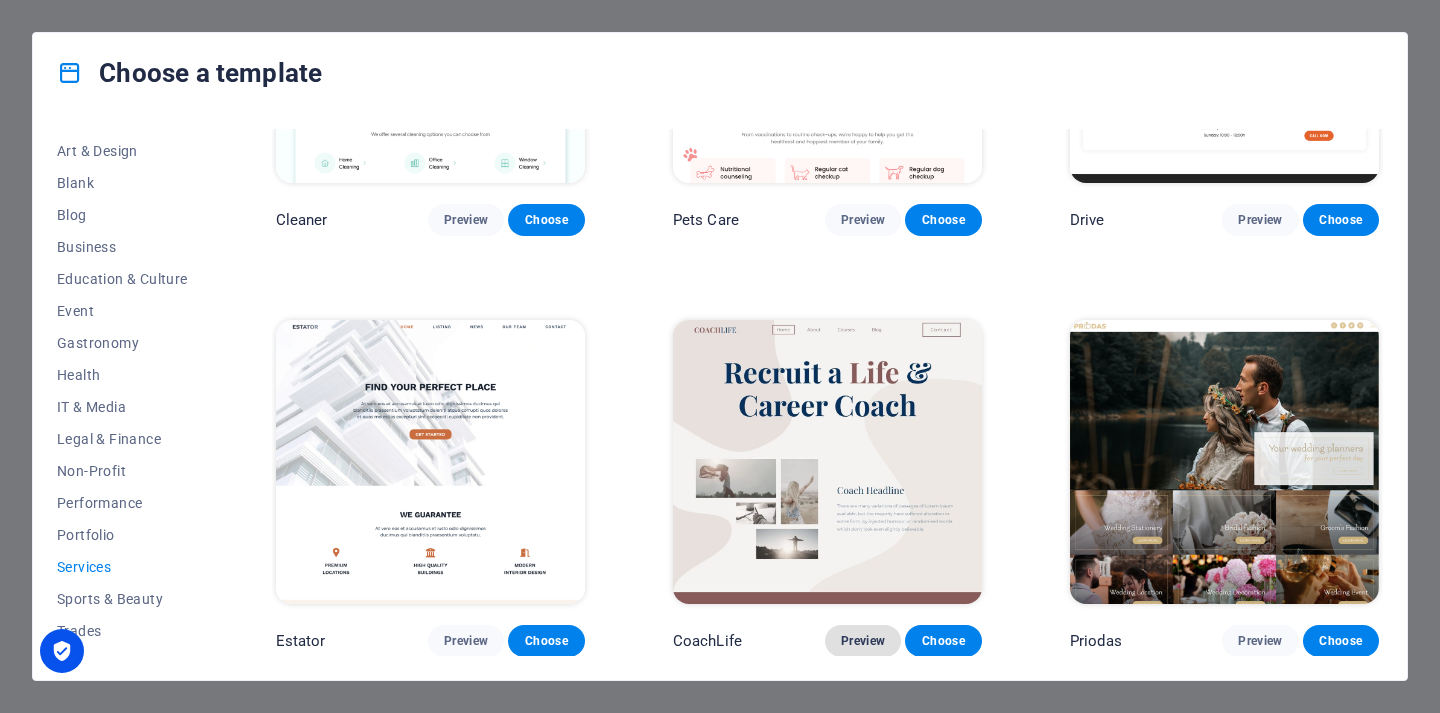 click on "Preview" at bounding box center (863, 641) 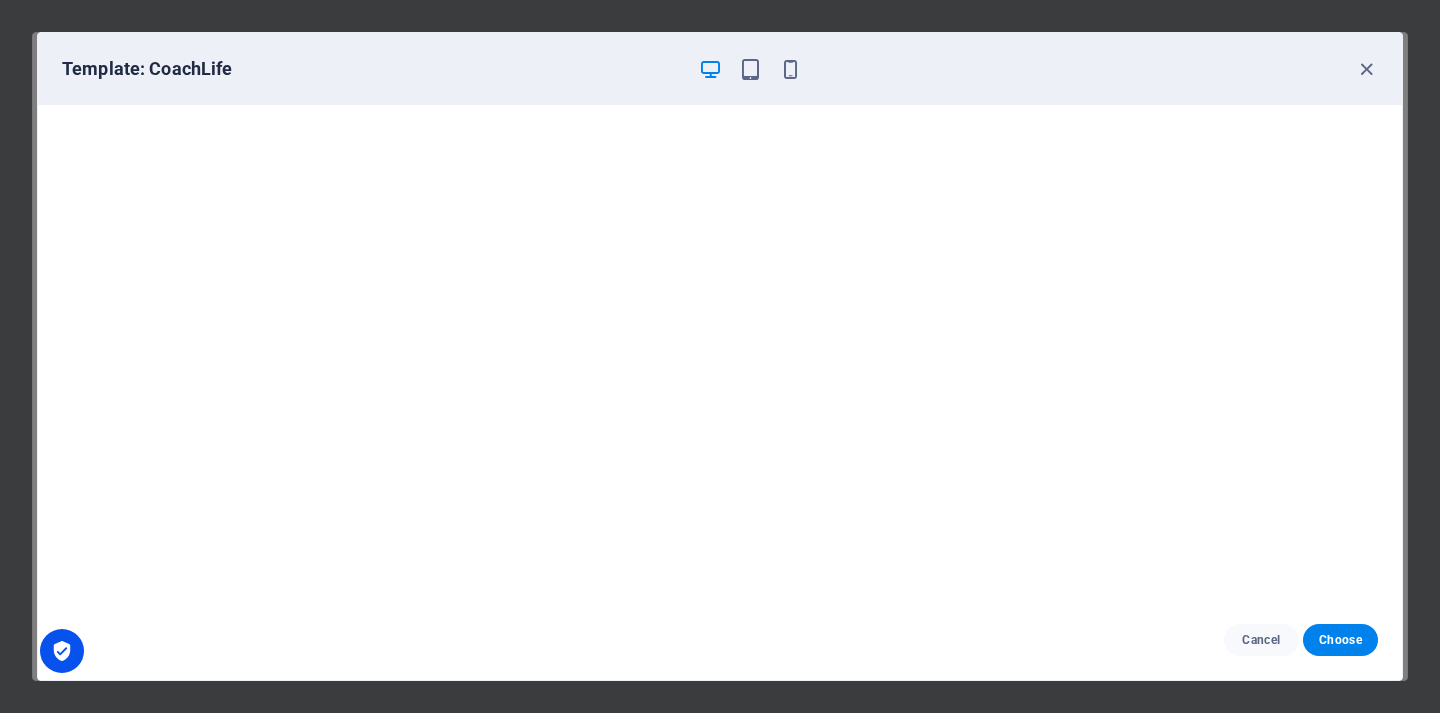 scroll, scrollTop: 4, scrollLeft: 0, axis: vertical 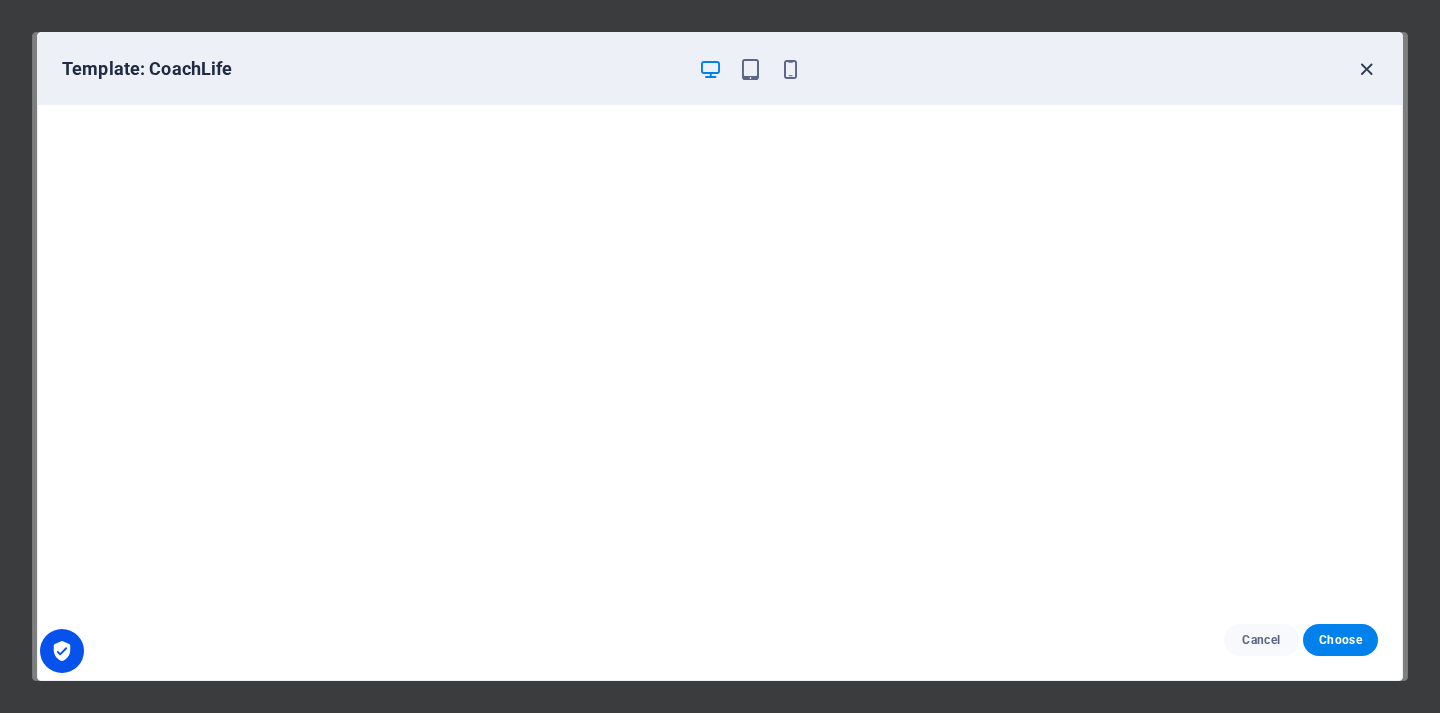 click at bounding box center (1366, 69) 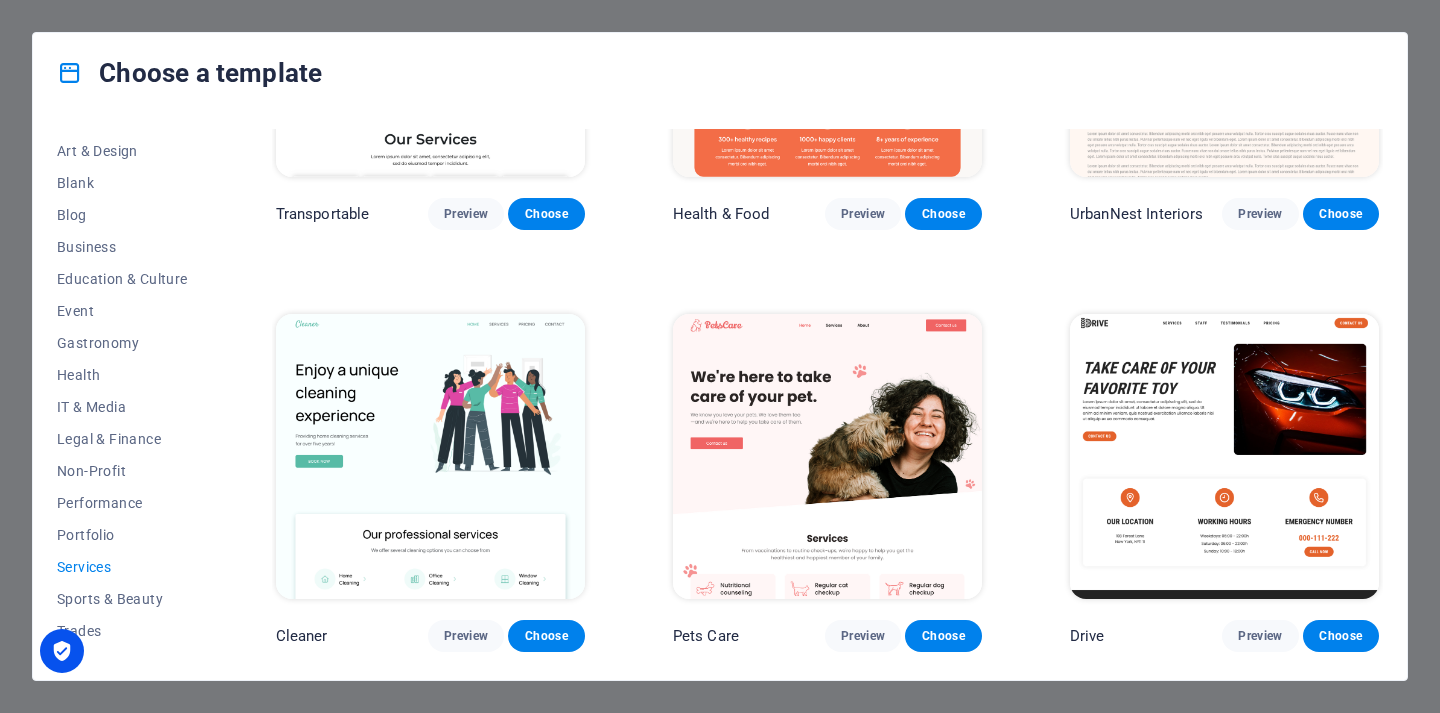 scroll, scrollTop: 168, scrollLeft: 0, axis: vertical 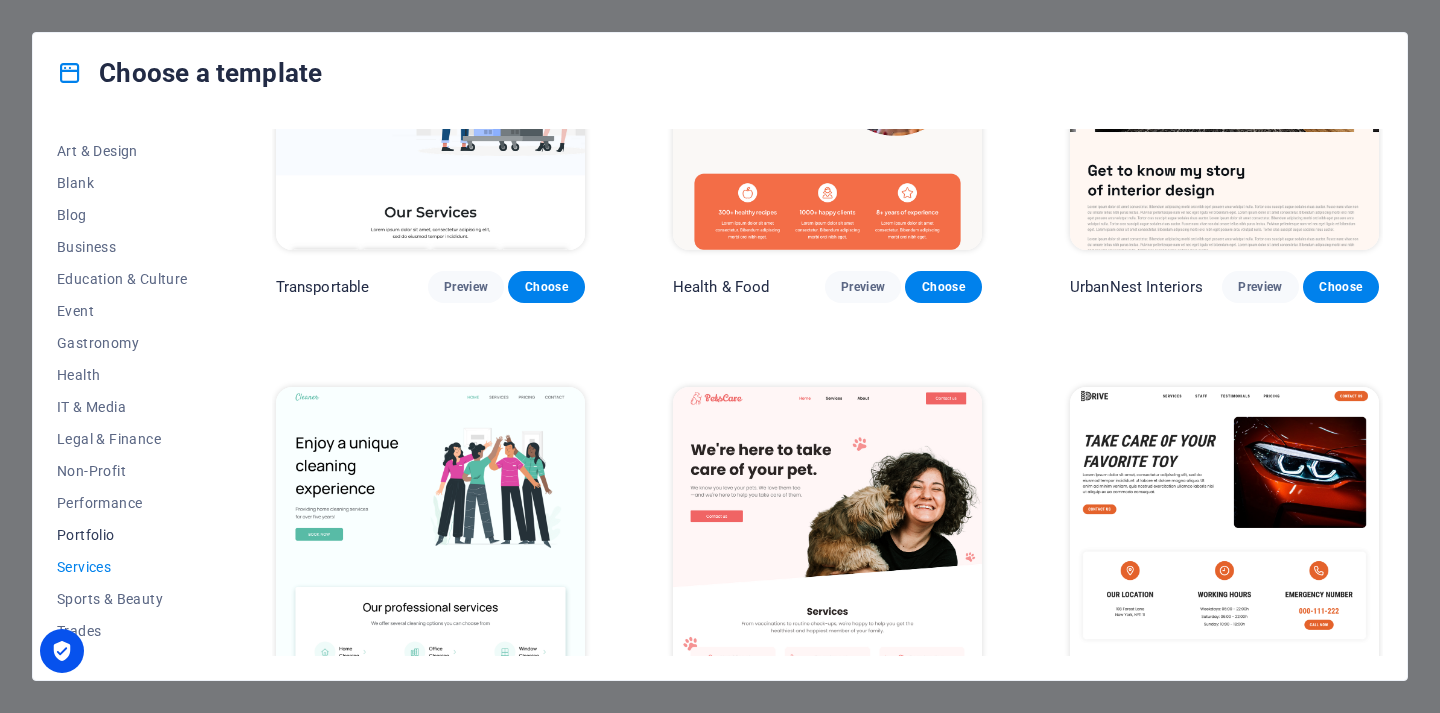 click on "Portfolio" at bounding box center [122, 535] 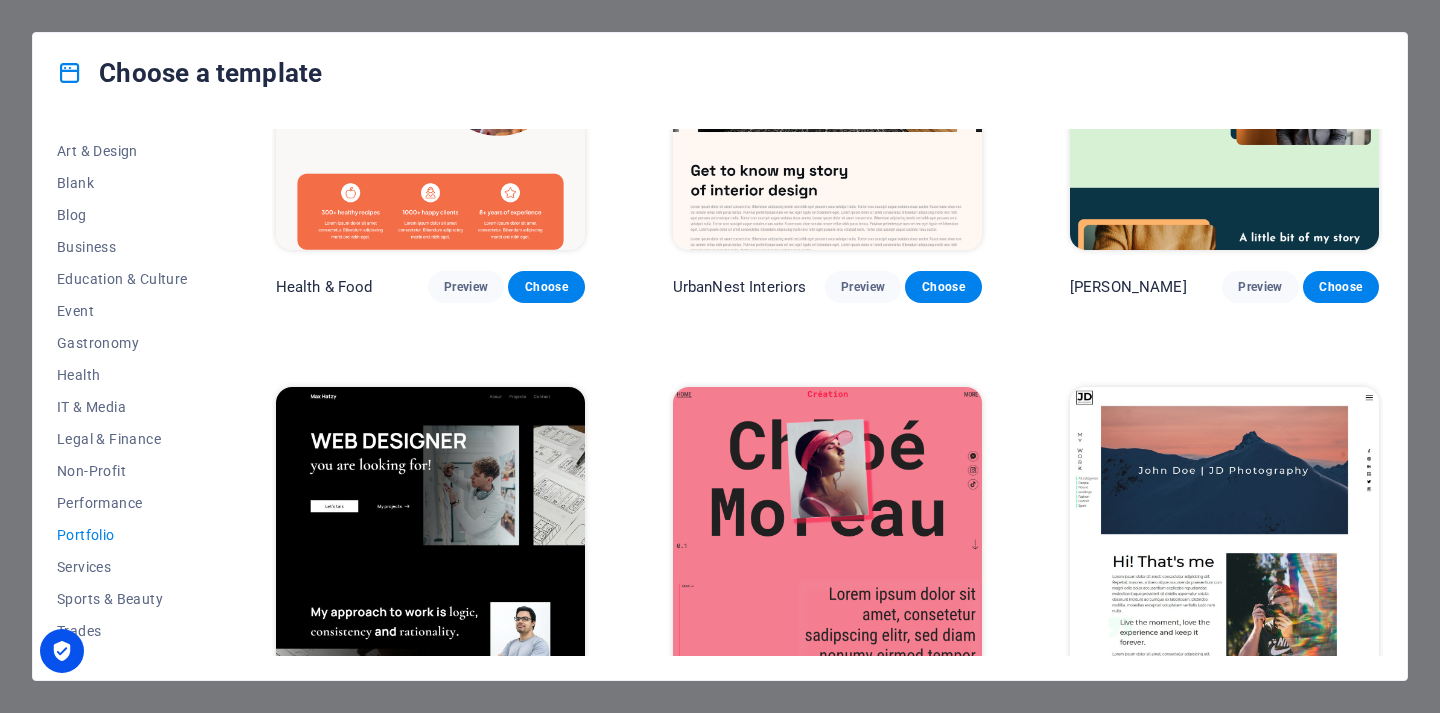 scroll, scrollTop: 0, scrollLeft: 0, axis: both 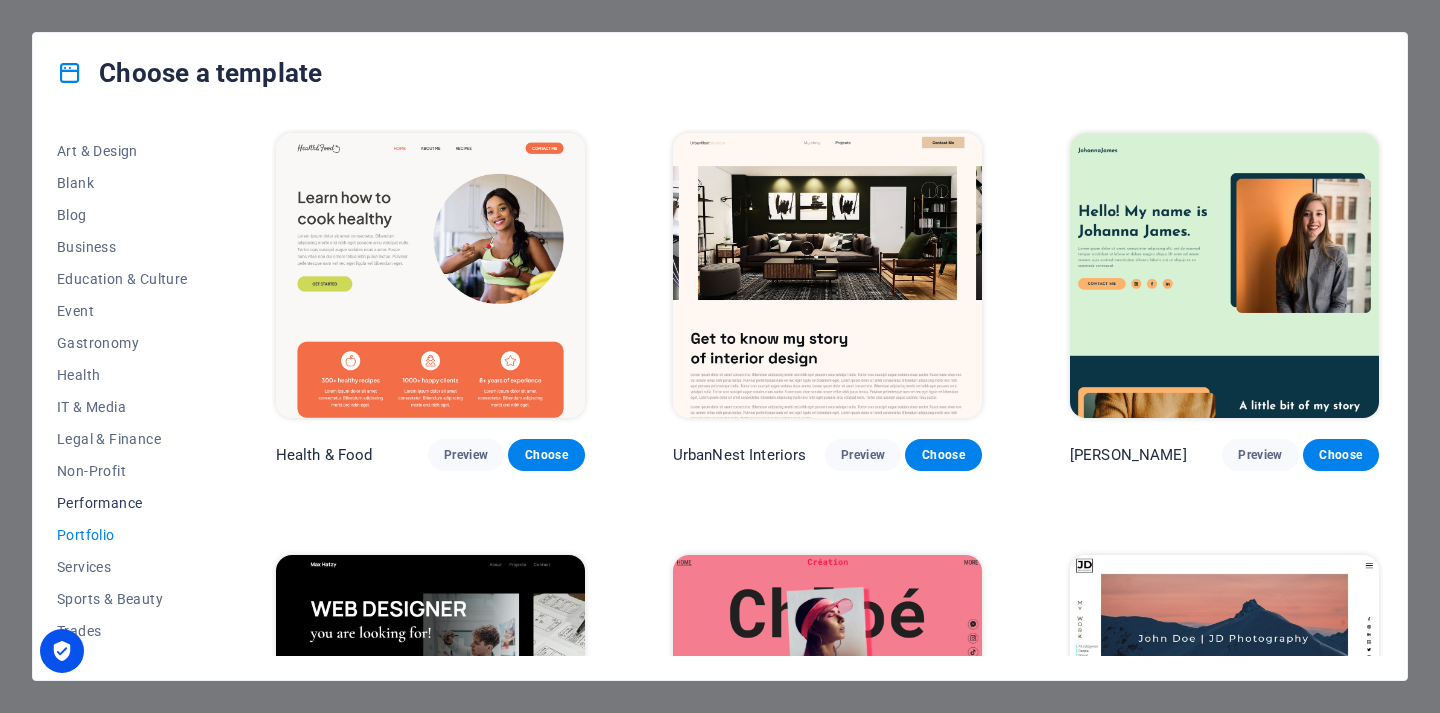 click on "Performance" at bounding box center [122, 503] 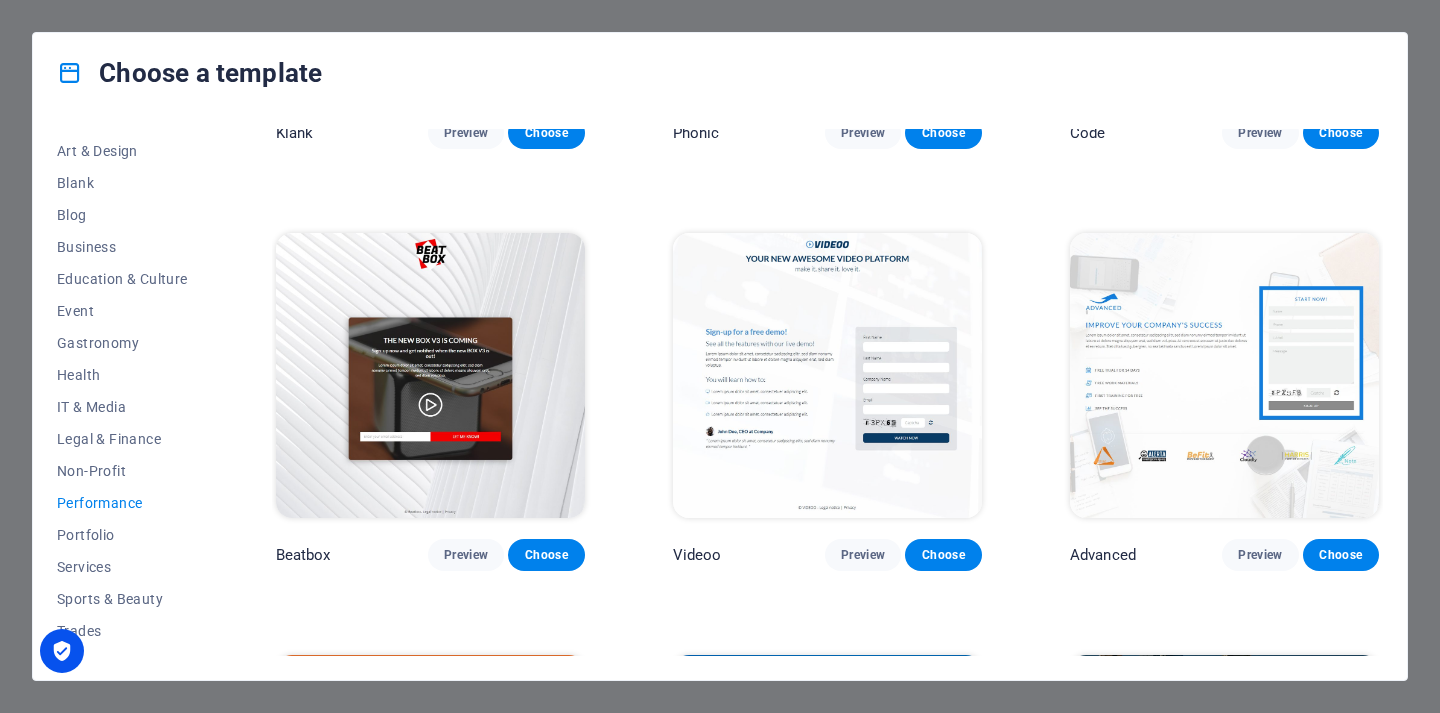 scroll, scrollTop: 0, scrollLeft: 0, axis: both 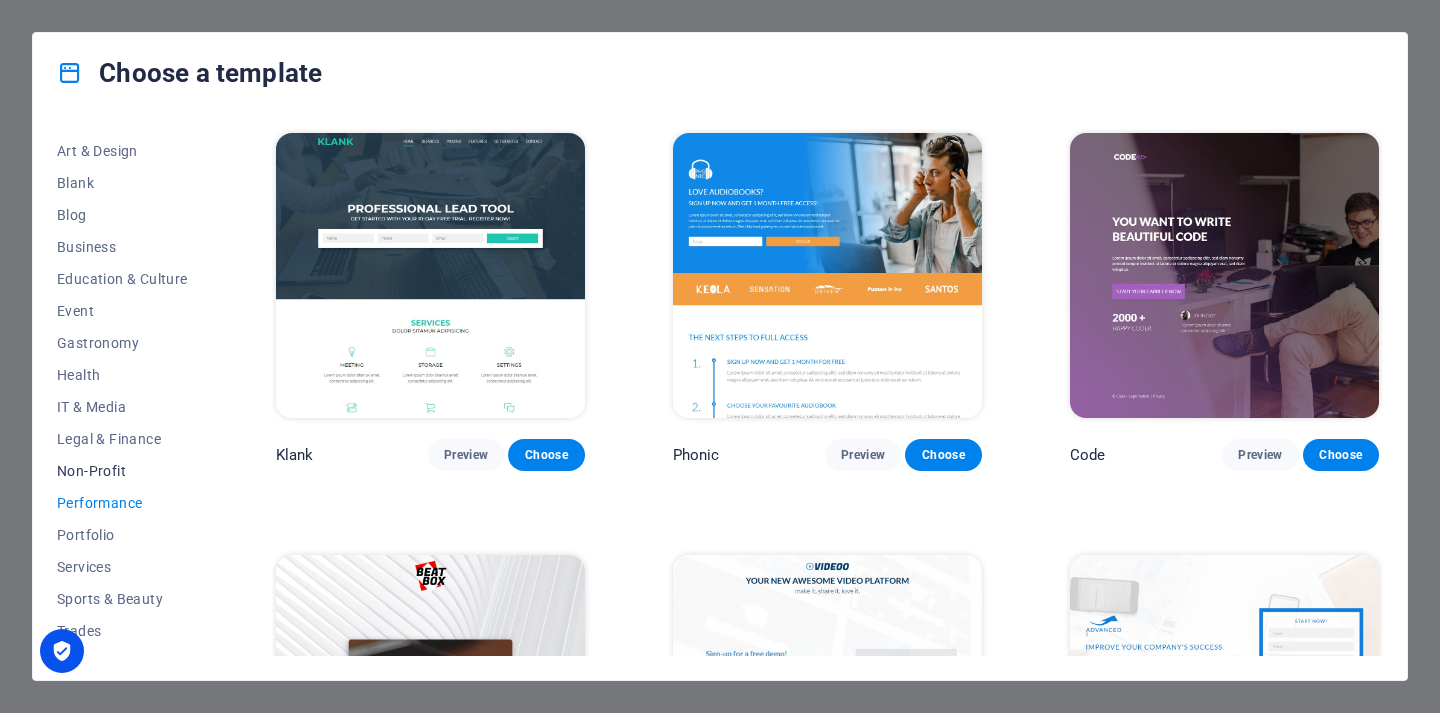 click on "Non-Profit" at bounding box center (122, 471) 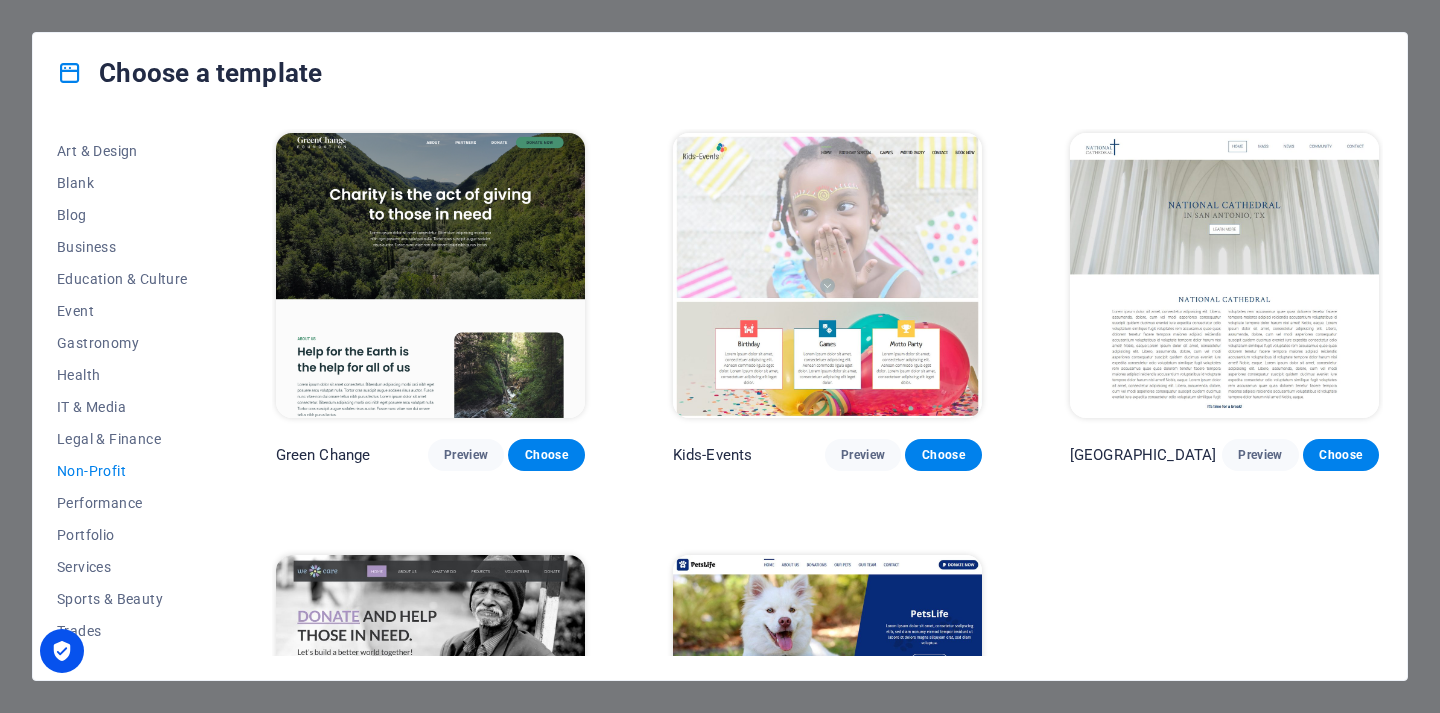 scroll, scrollTop: 231, scrollLeft: 0, axis: vertical 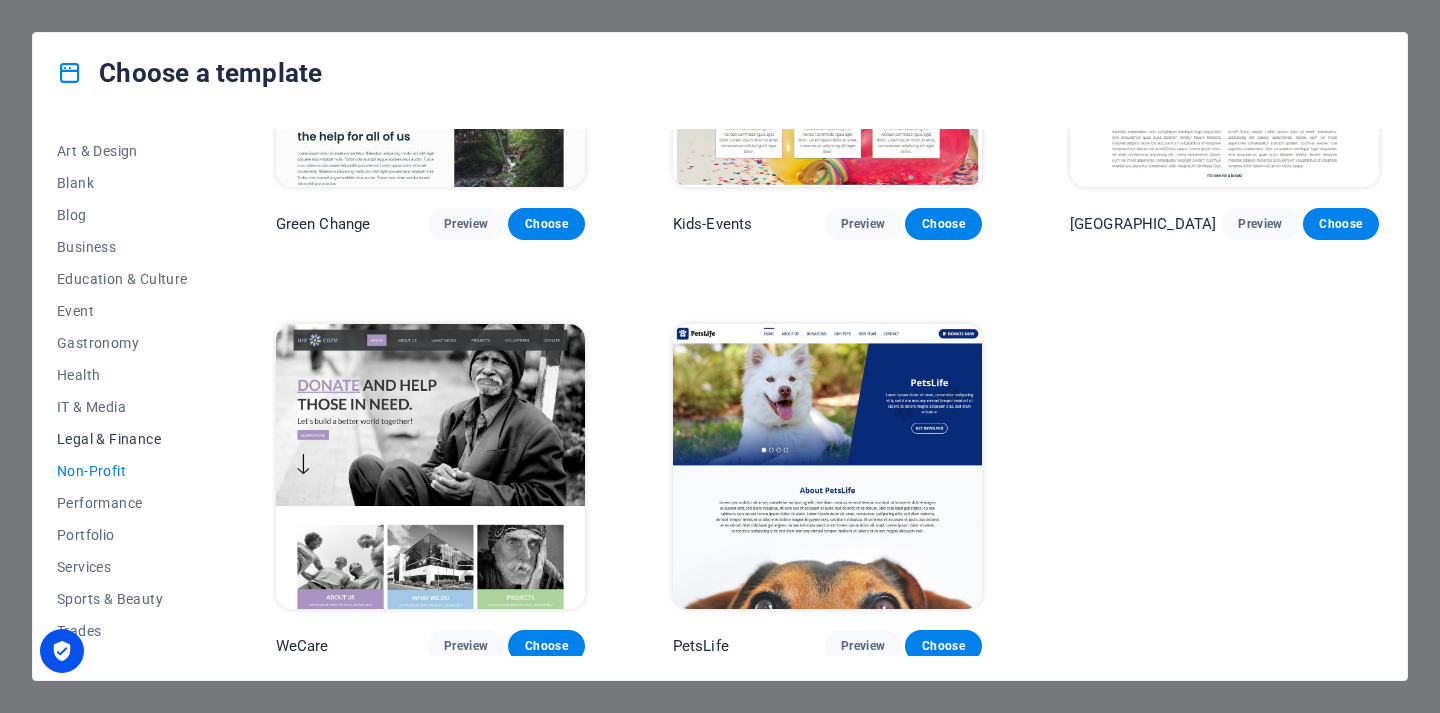 click on "Legal & Finance" at bounding box center (122, 439) 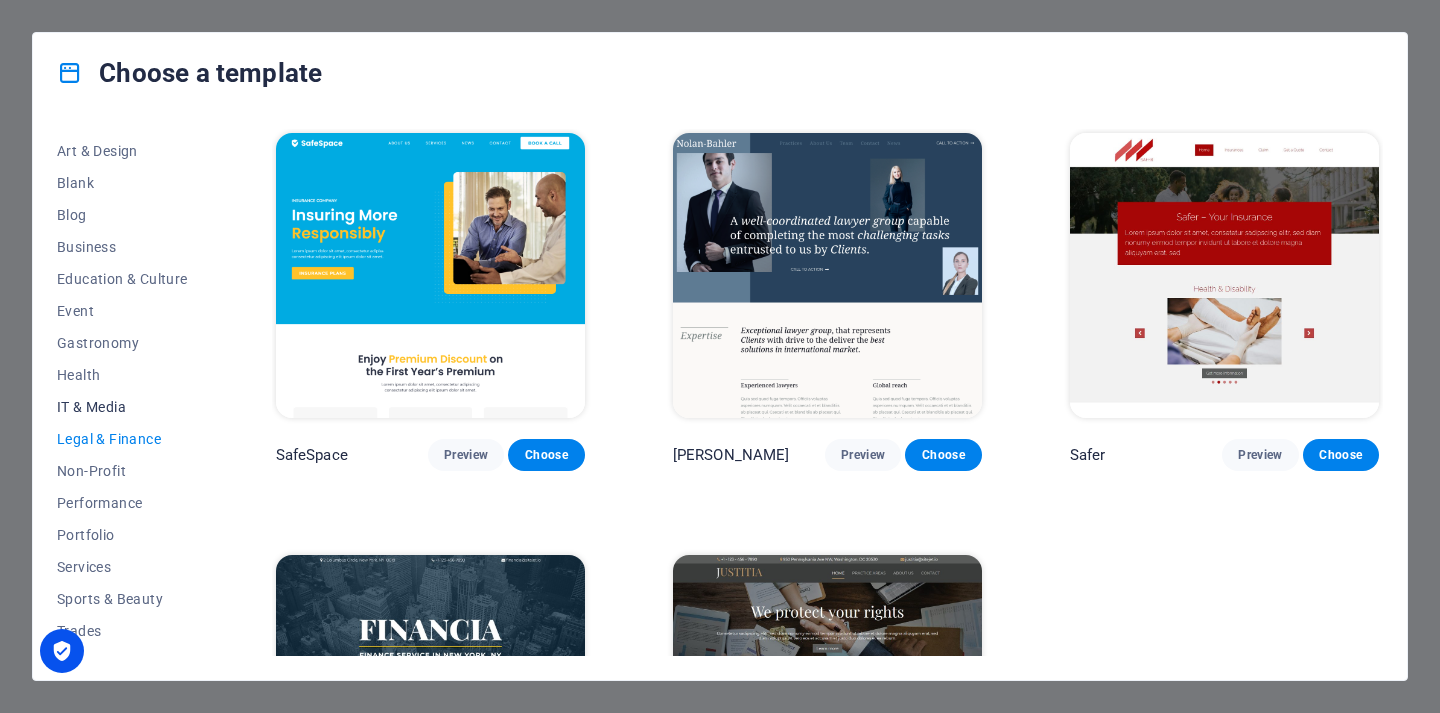 click on "IT & Media" at bounding box center [122, 407] 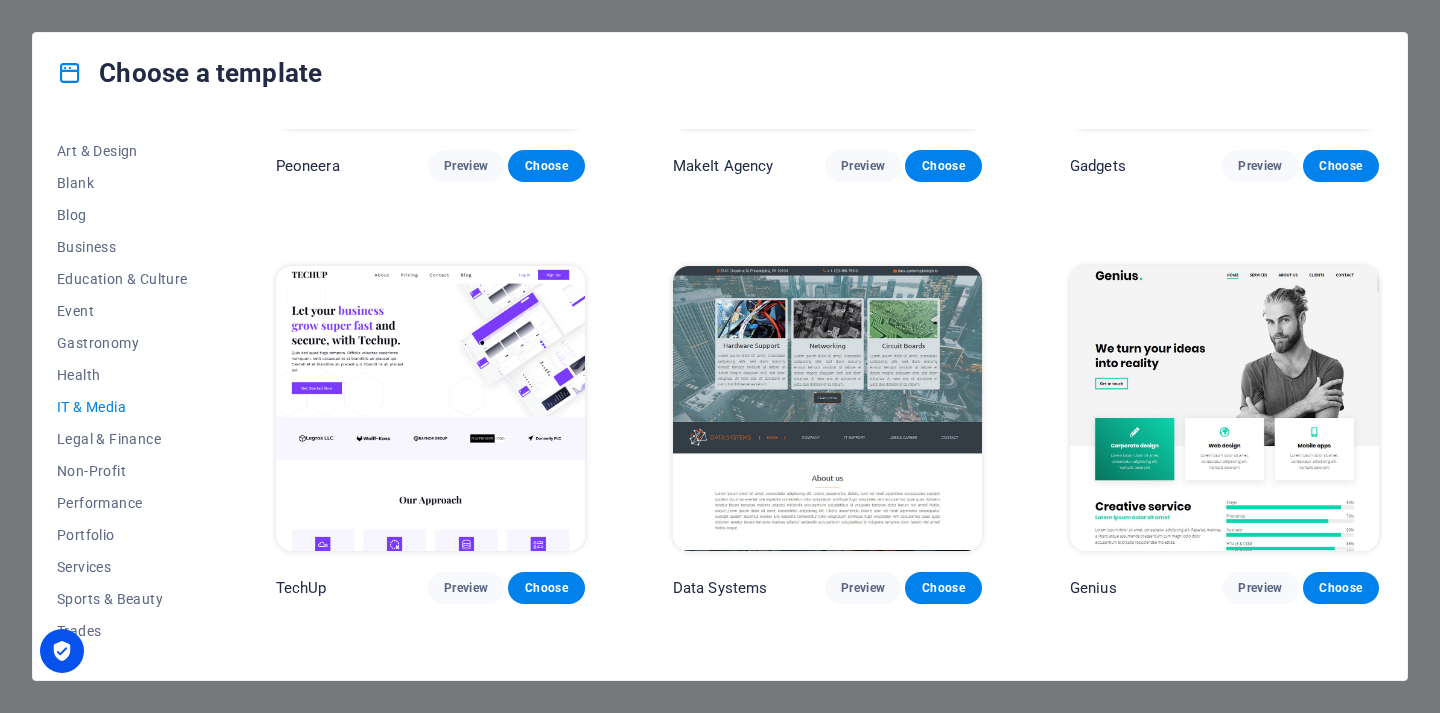 scroll, scrollTop: 327, scrollLeft: 0, axis: vertical 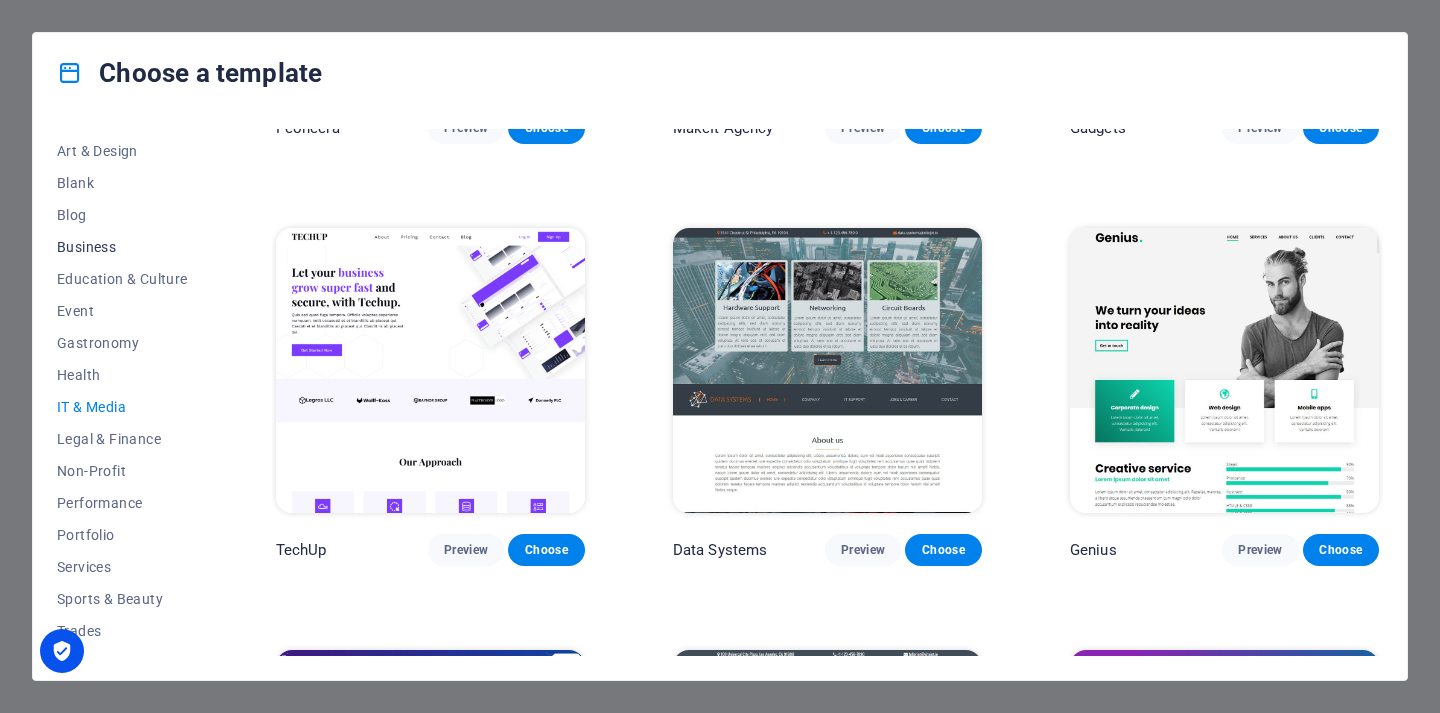 click on "Business" at bounding box center (122, 247) 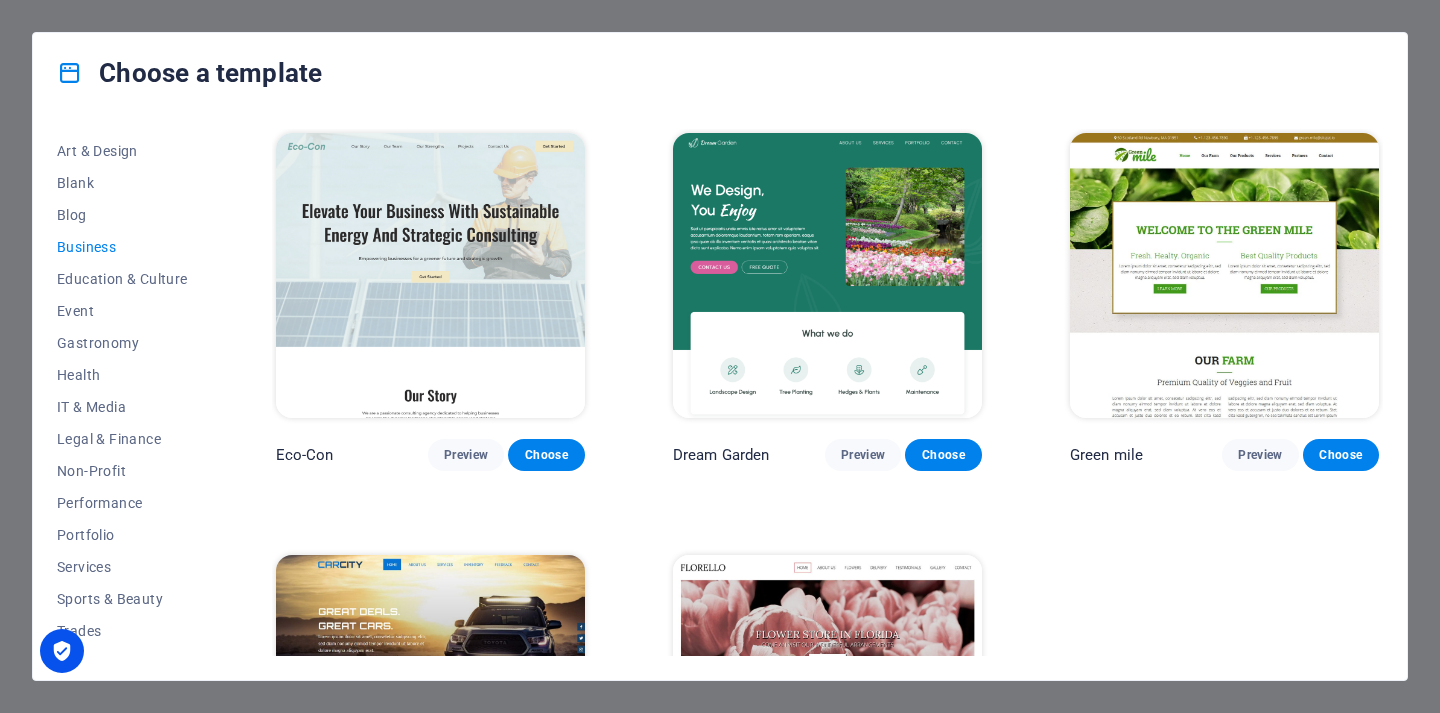 click on "Business" at bounding box center (122, 247) 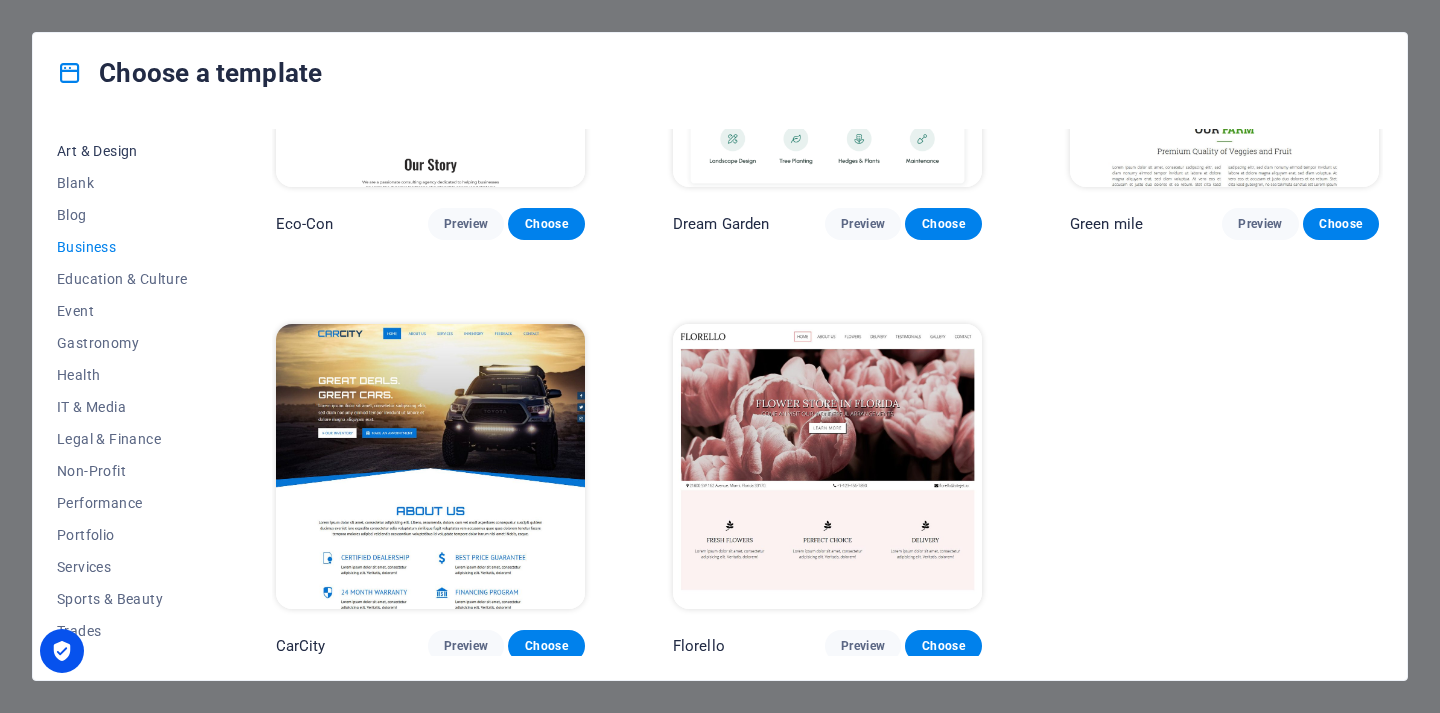 click on "Art & Design" at bounding box center [122, 151] 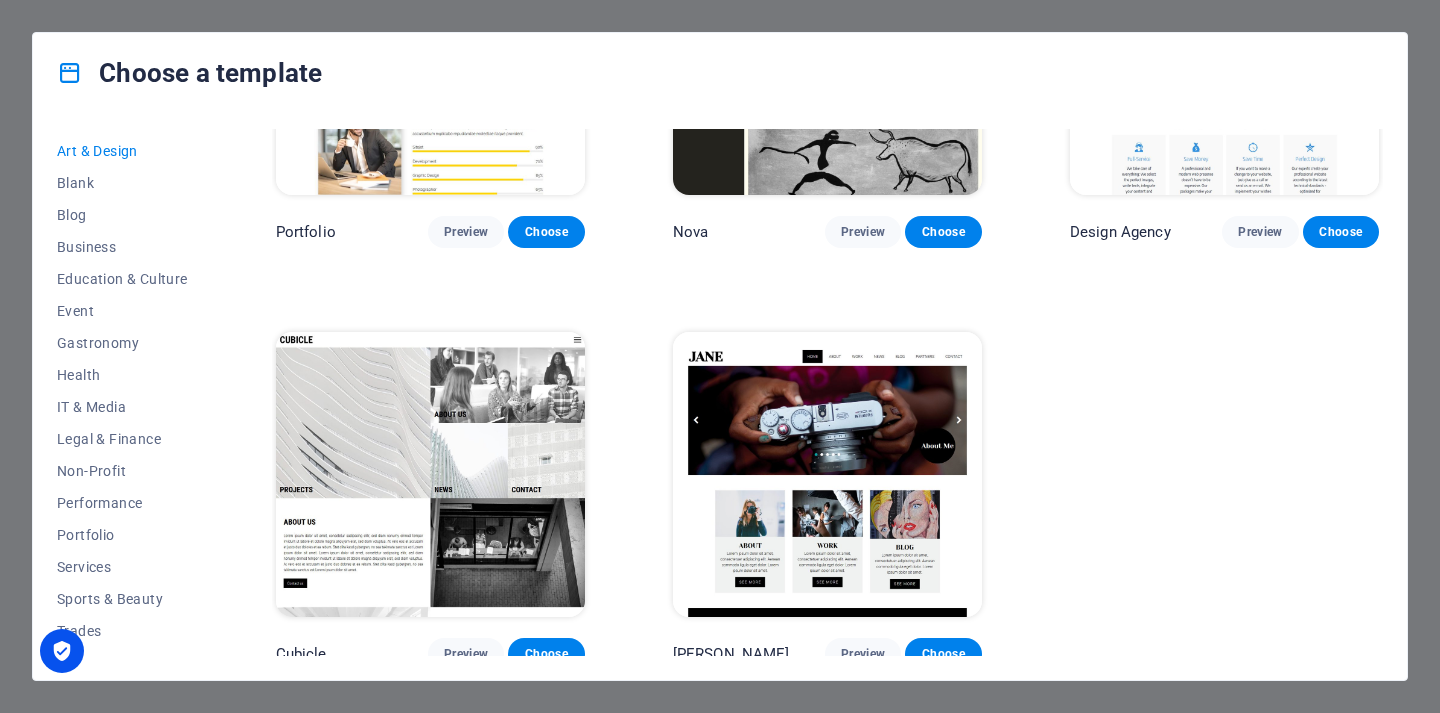 scroll, scrollTop: 1476, scrollLeft: 0, axis: vertical 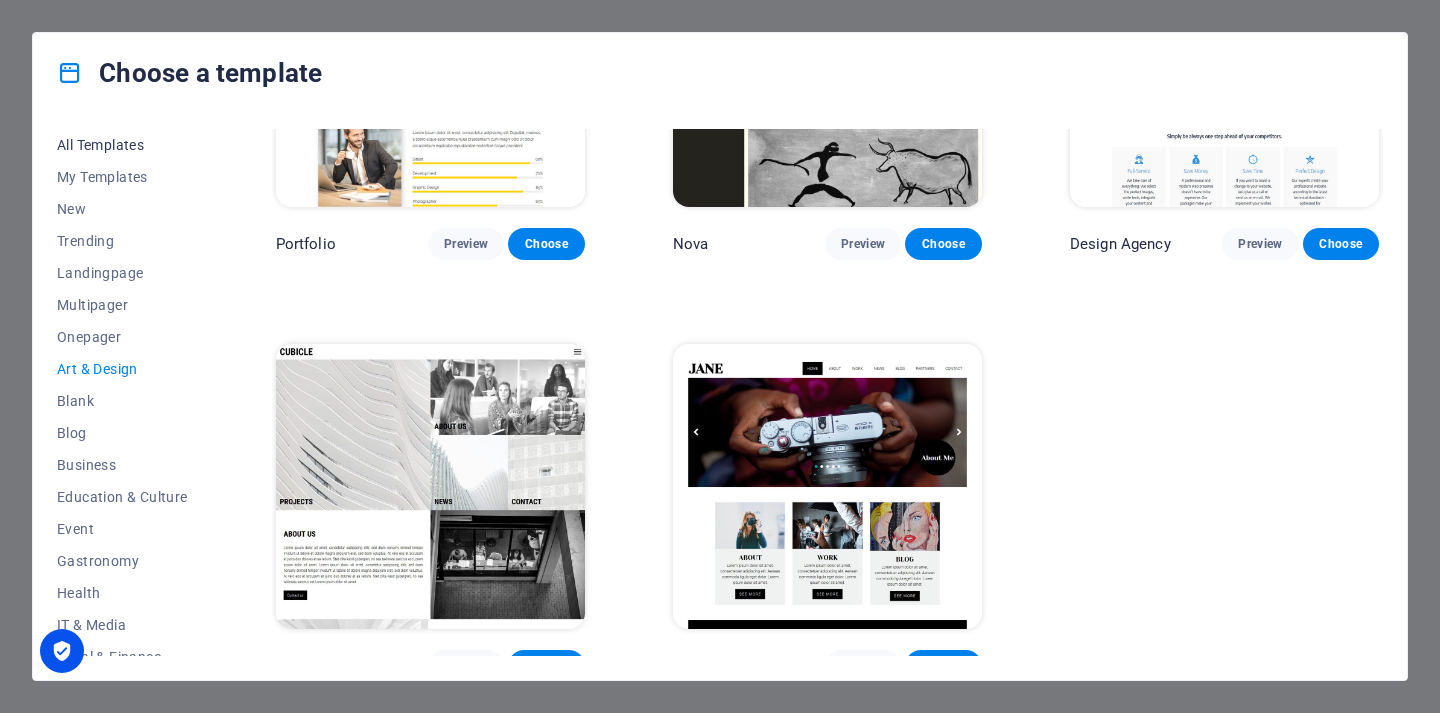 click on "All Templates" at bounding box center (122, 145) 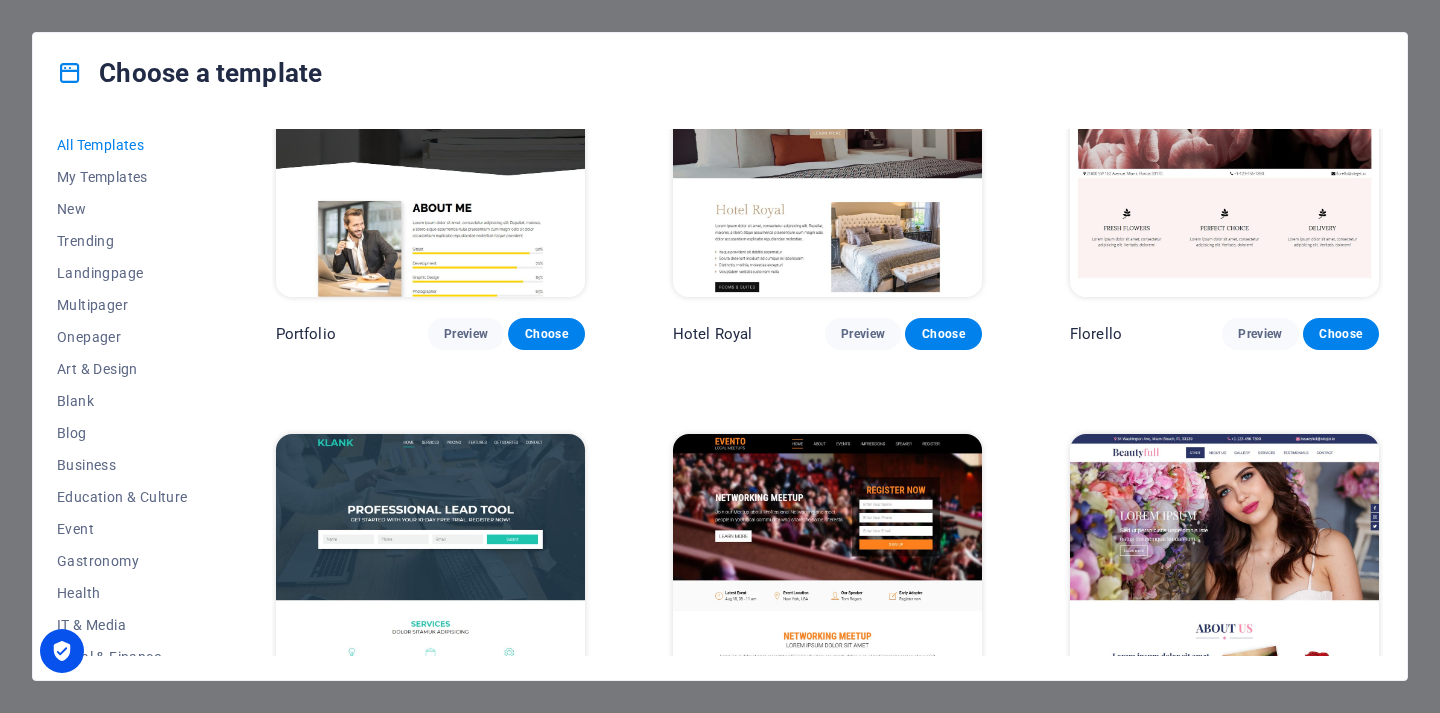click at bounding box center (70, 73) 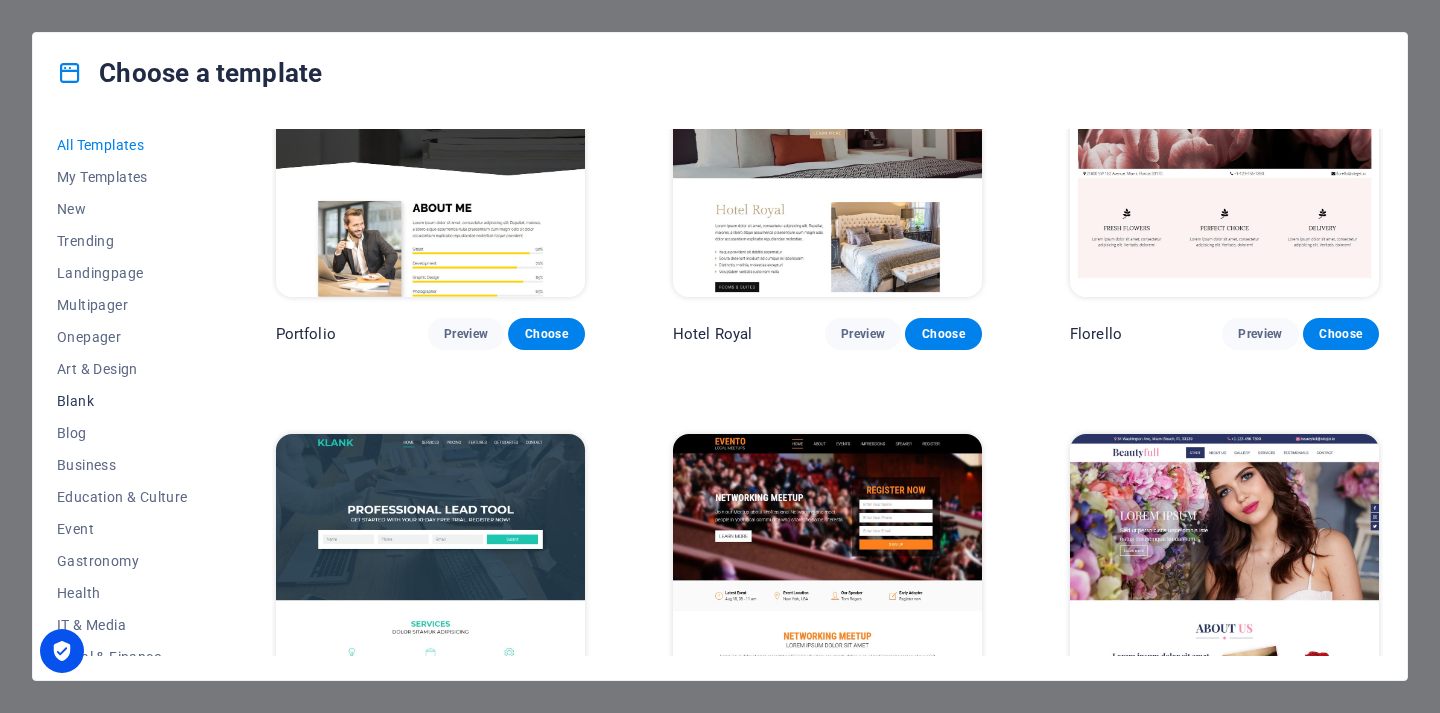 scroll, scrollTop: 273, scrollLeft: 0, axis: vertical 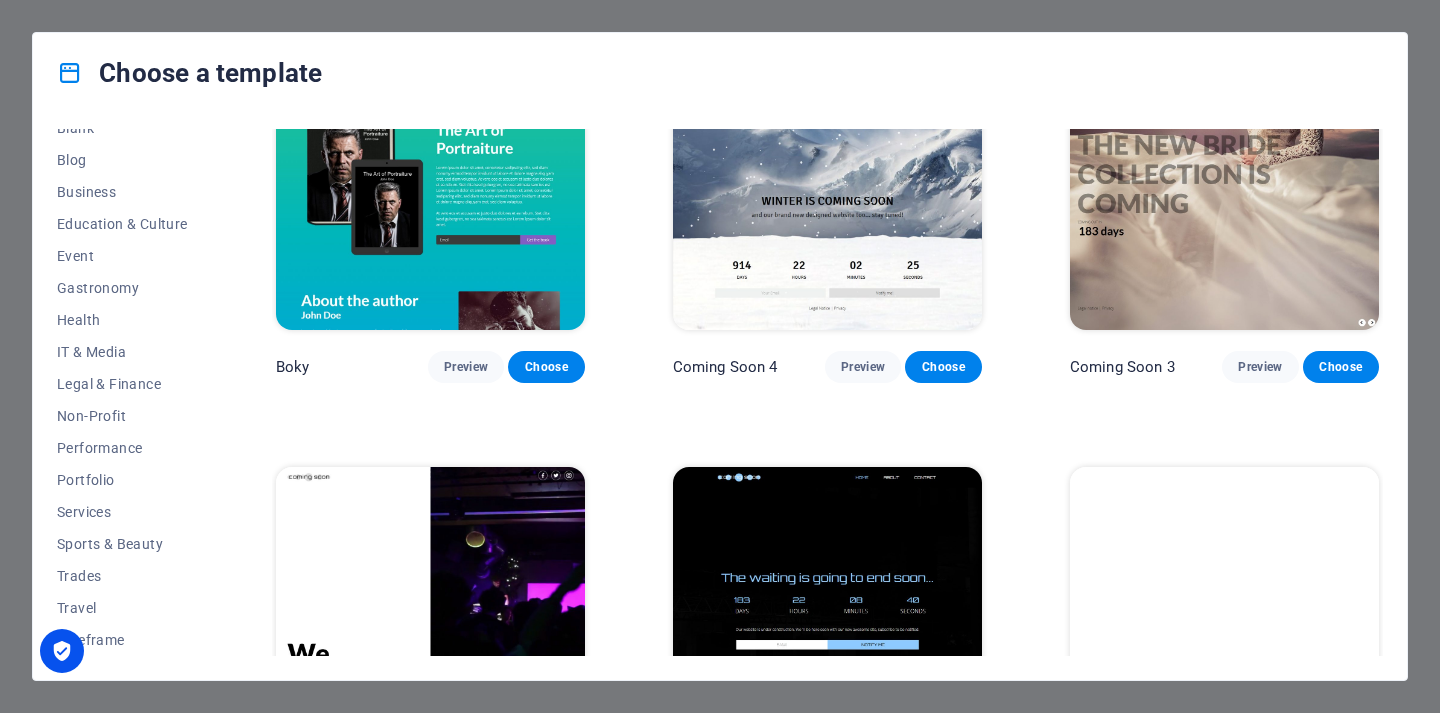 click at bounding box center (827, 609) 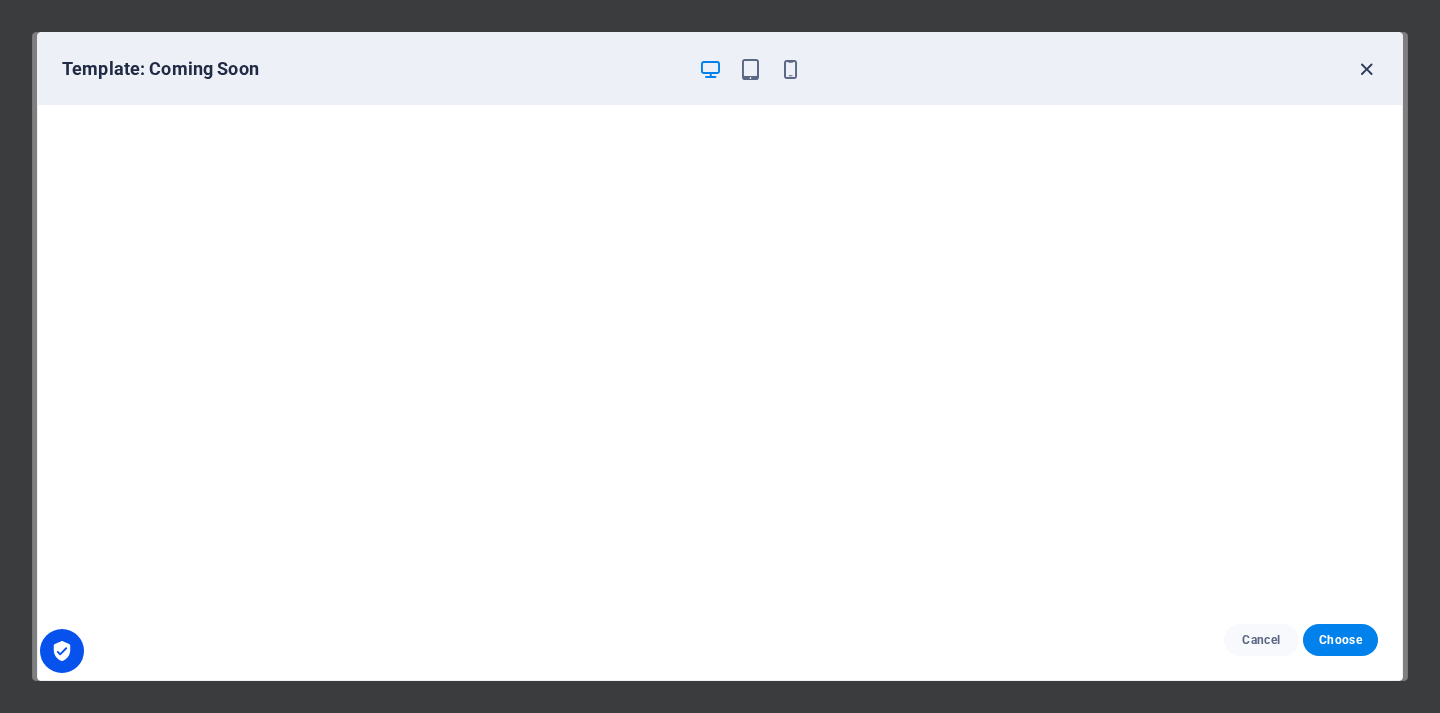 click at bounding box center [1366, 69] 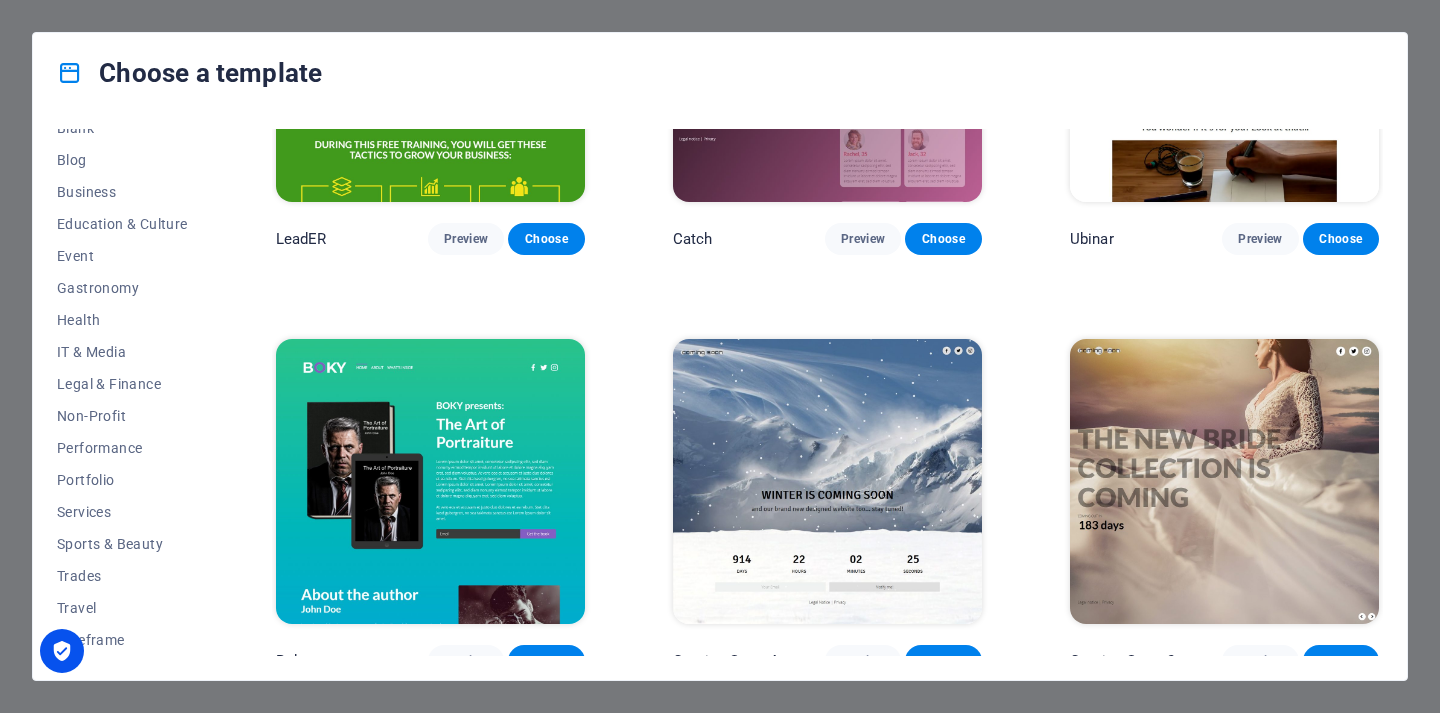 scroll, scrollTop: 22030, scrollLeft: 0, axis: vertical 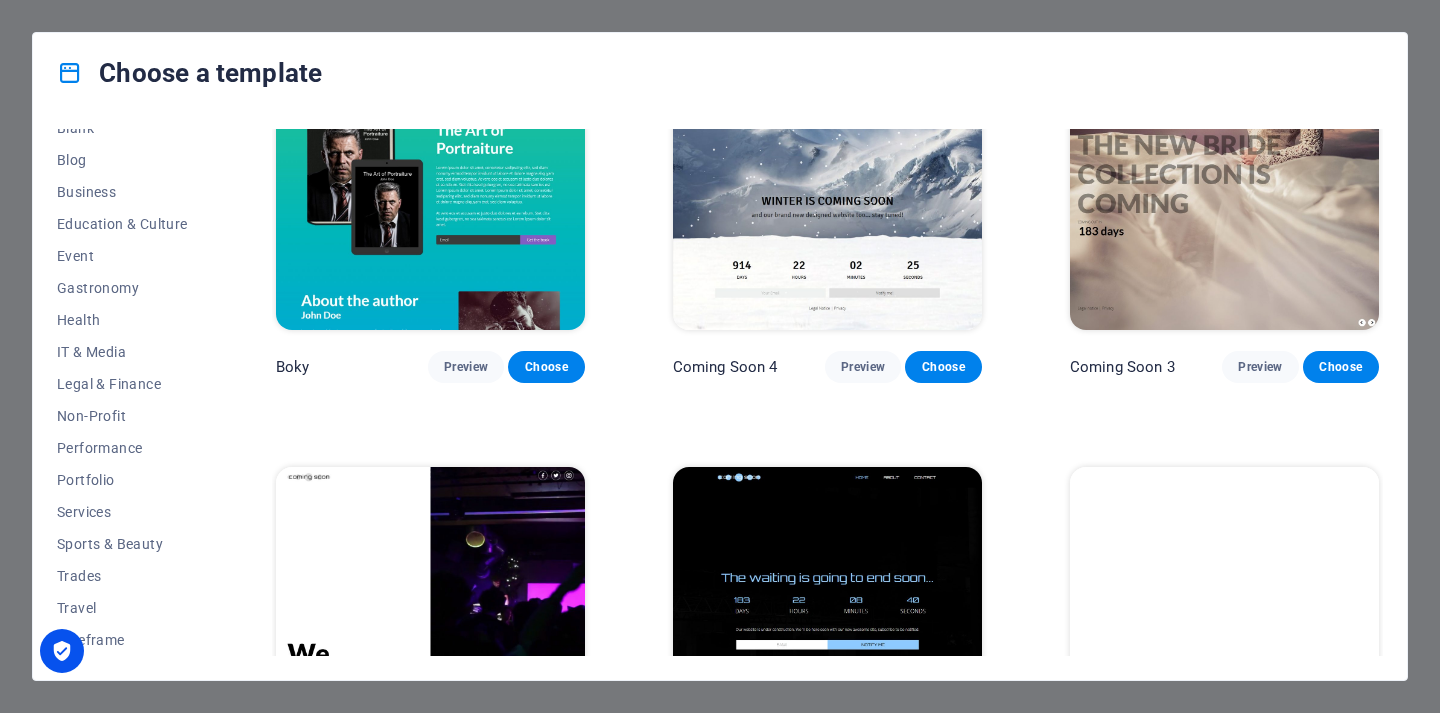 click at bounding box center (827, 609) 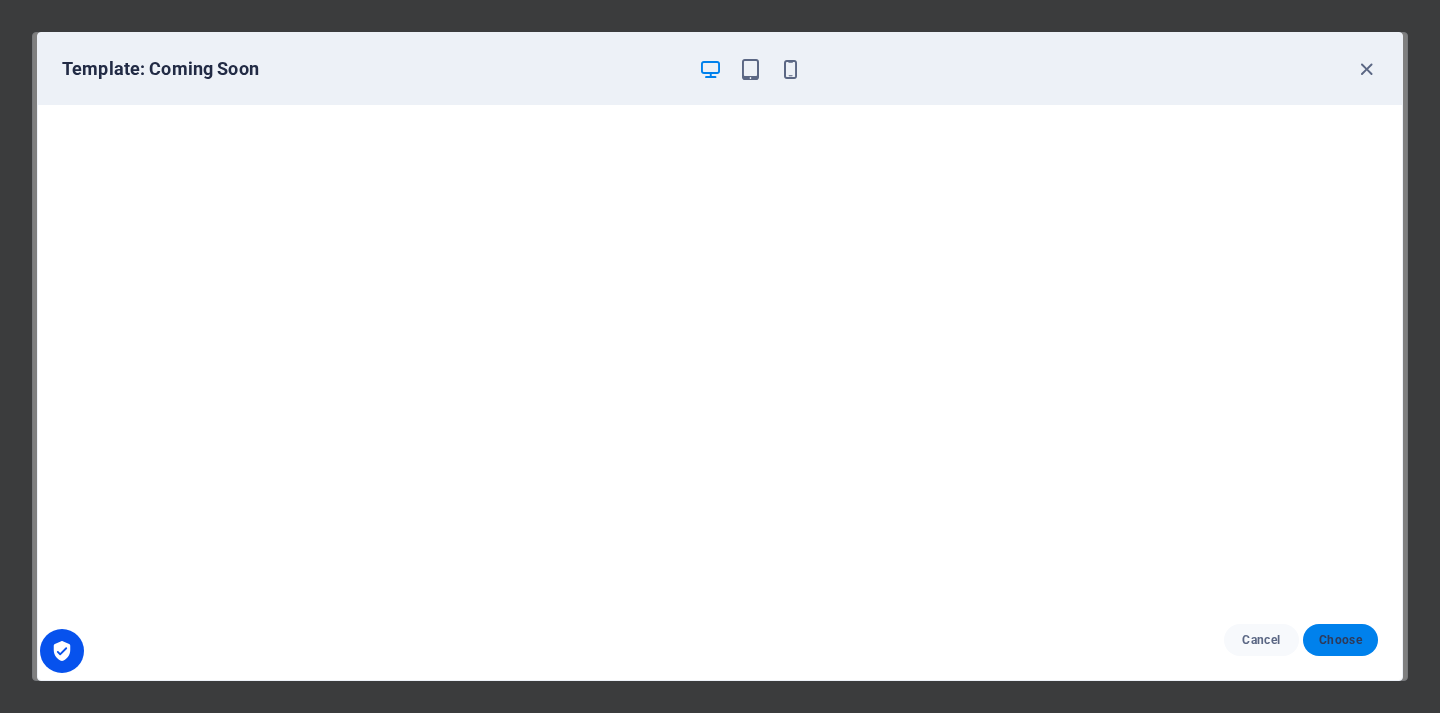 click on "Choose" at bounding box center (1340, 640) 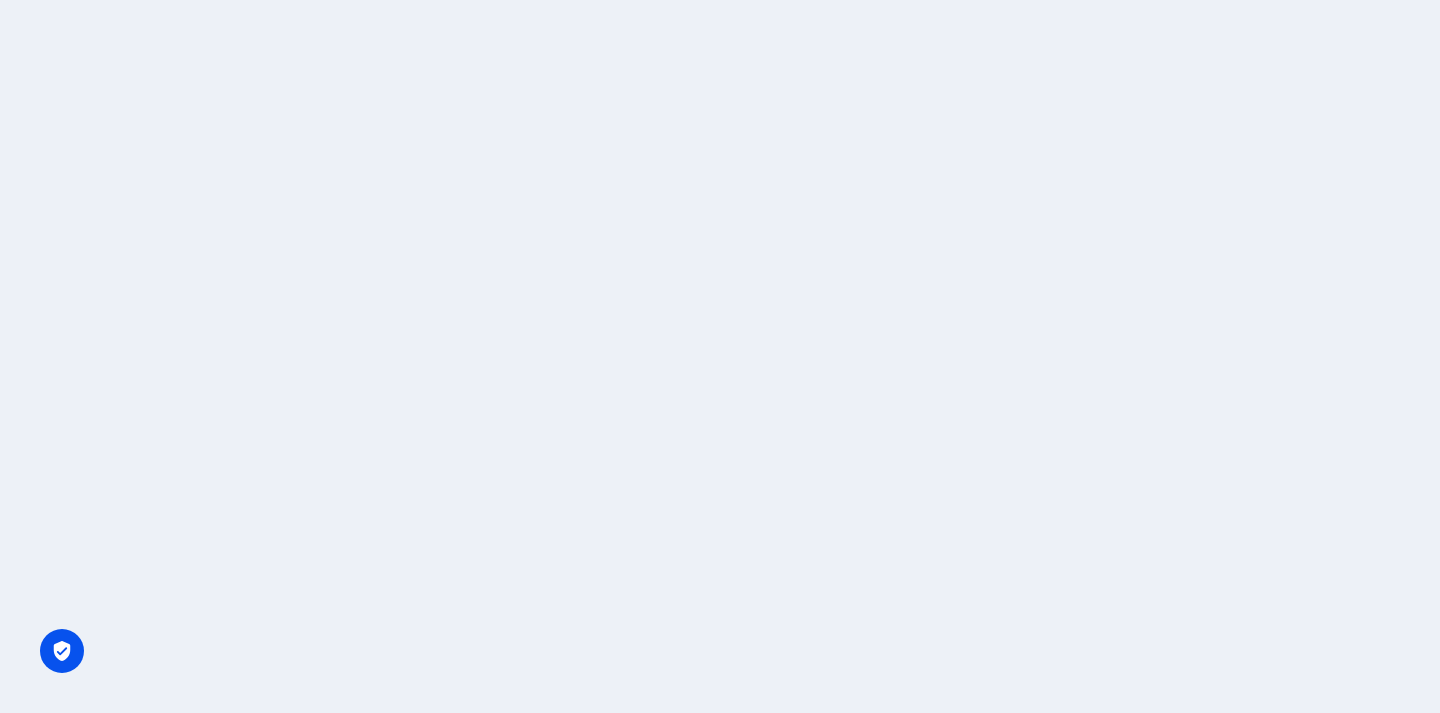 scroll, scrollTop: 0, scrollLeft: 0, axis: both 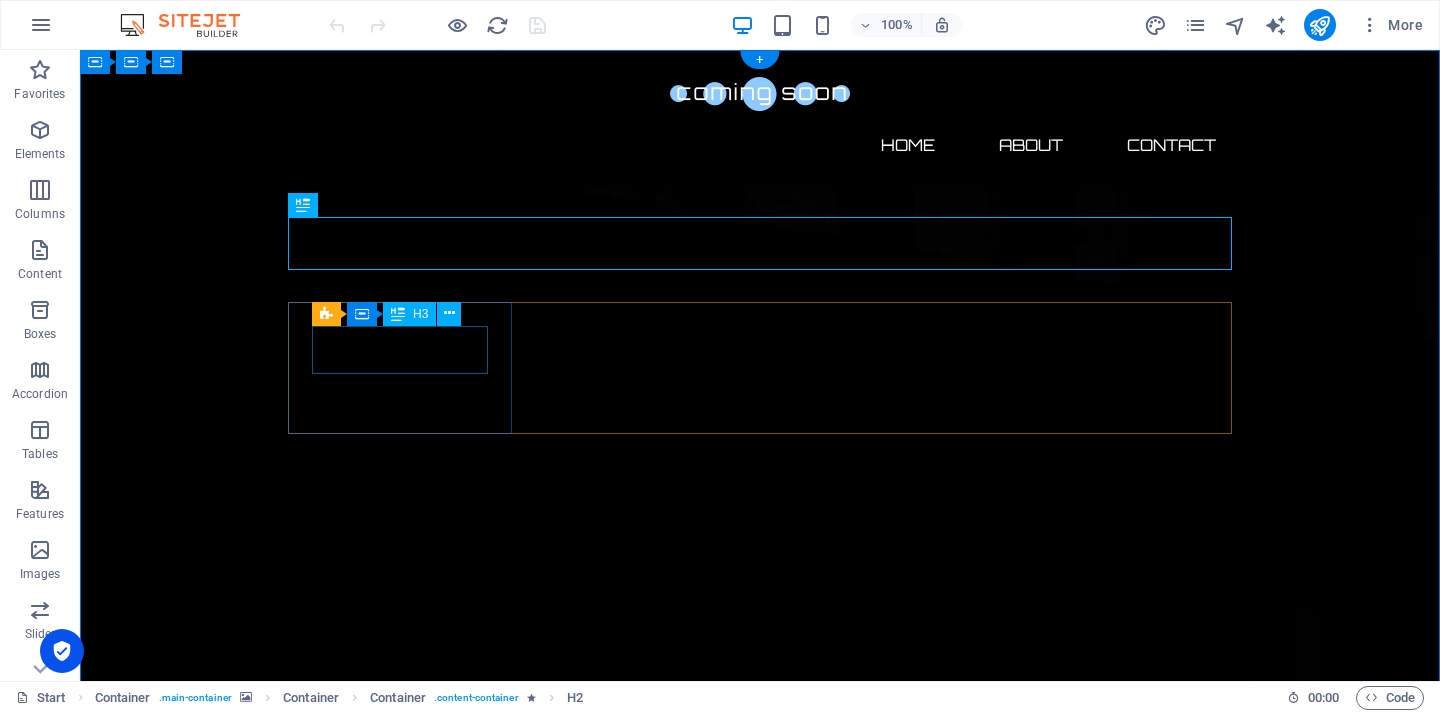 click on "0" at bounding box center (400, 2430) 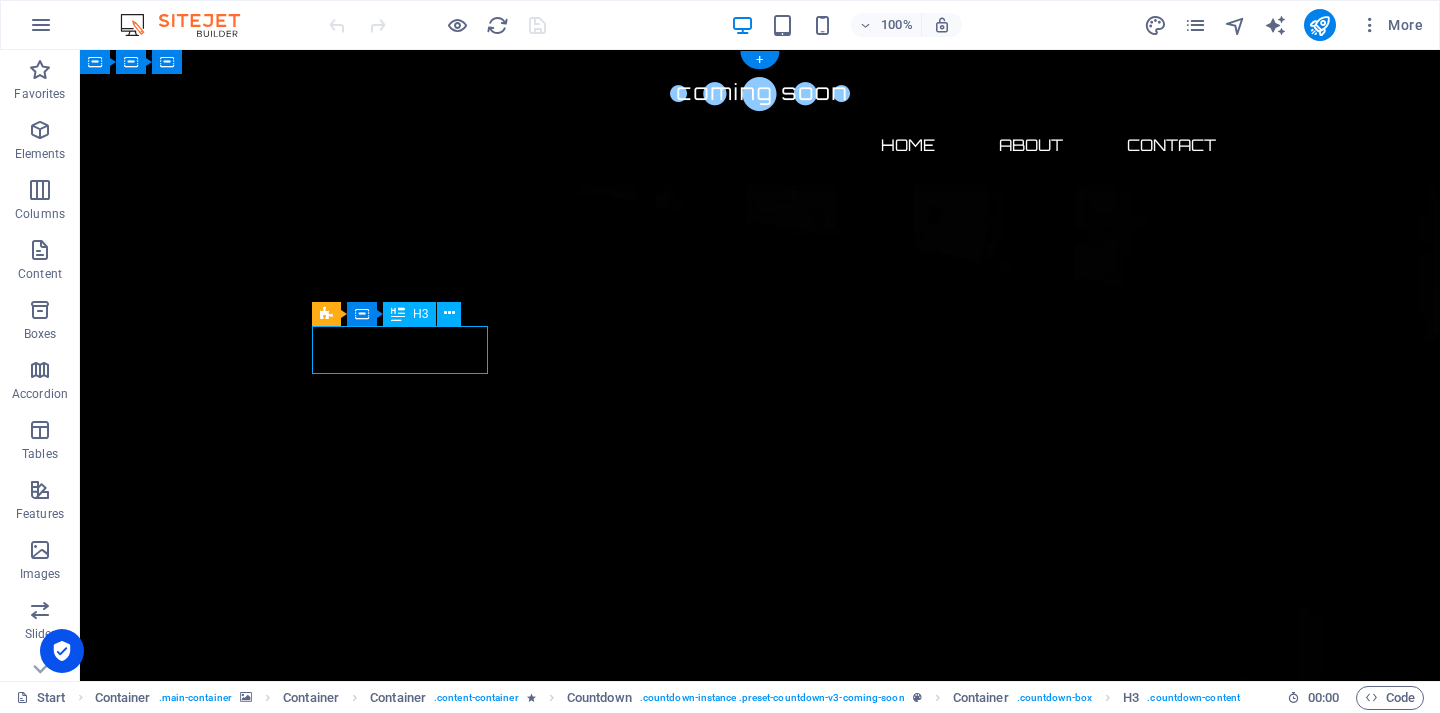 click on "0" at bounding box center (400, 2430) 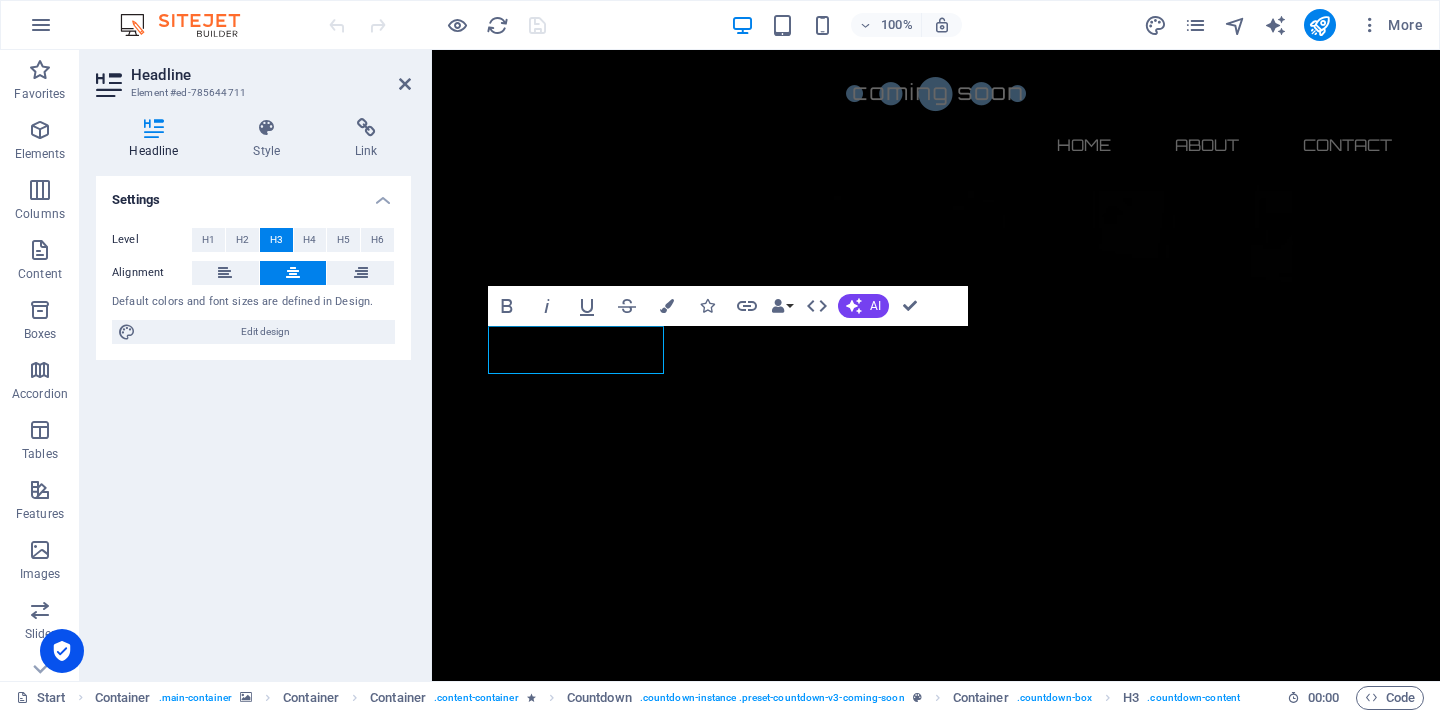 click on "Settings Level H1 H2 H3 H4 H5 H6 Alignment Default colors and font sizes are defined in Design. Edit design" at bounding box center [253, 420] 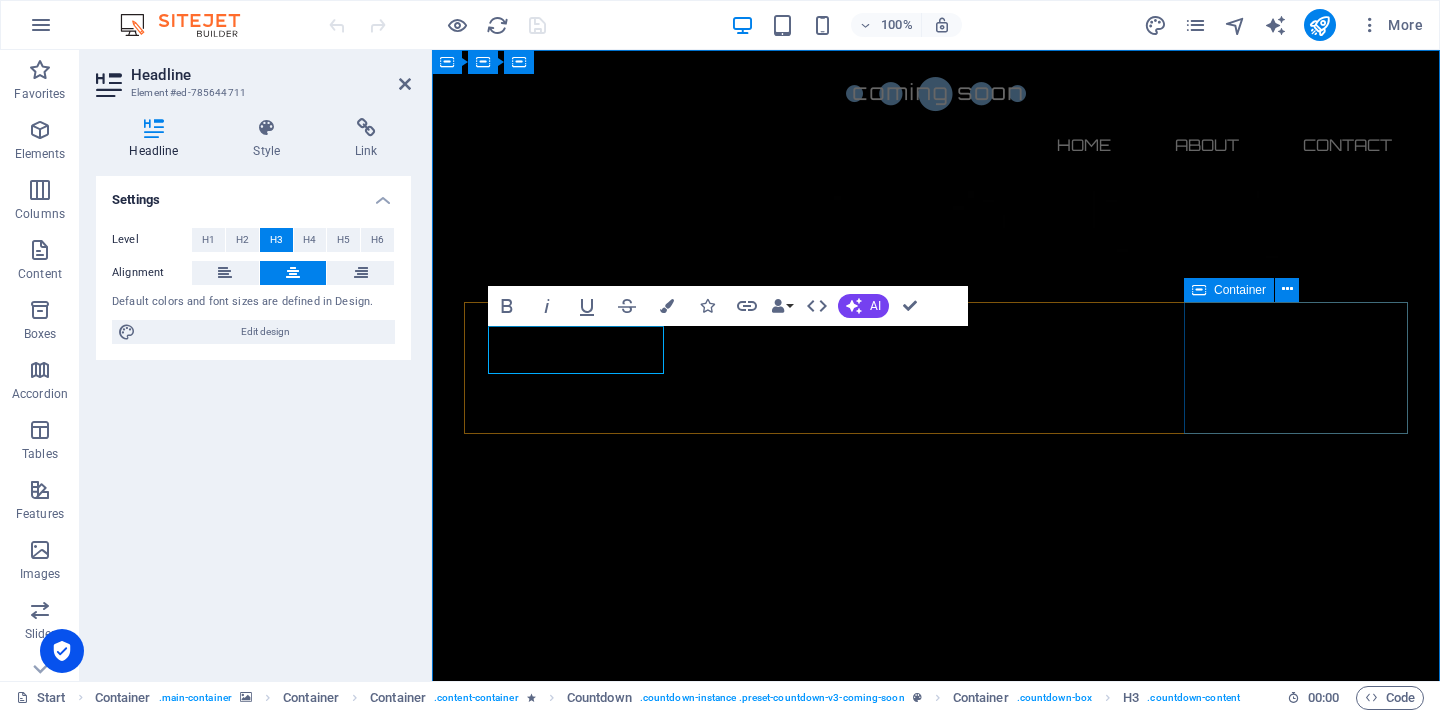 click on "0 Seconds" at bounding box center (576, 2876) 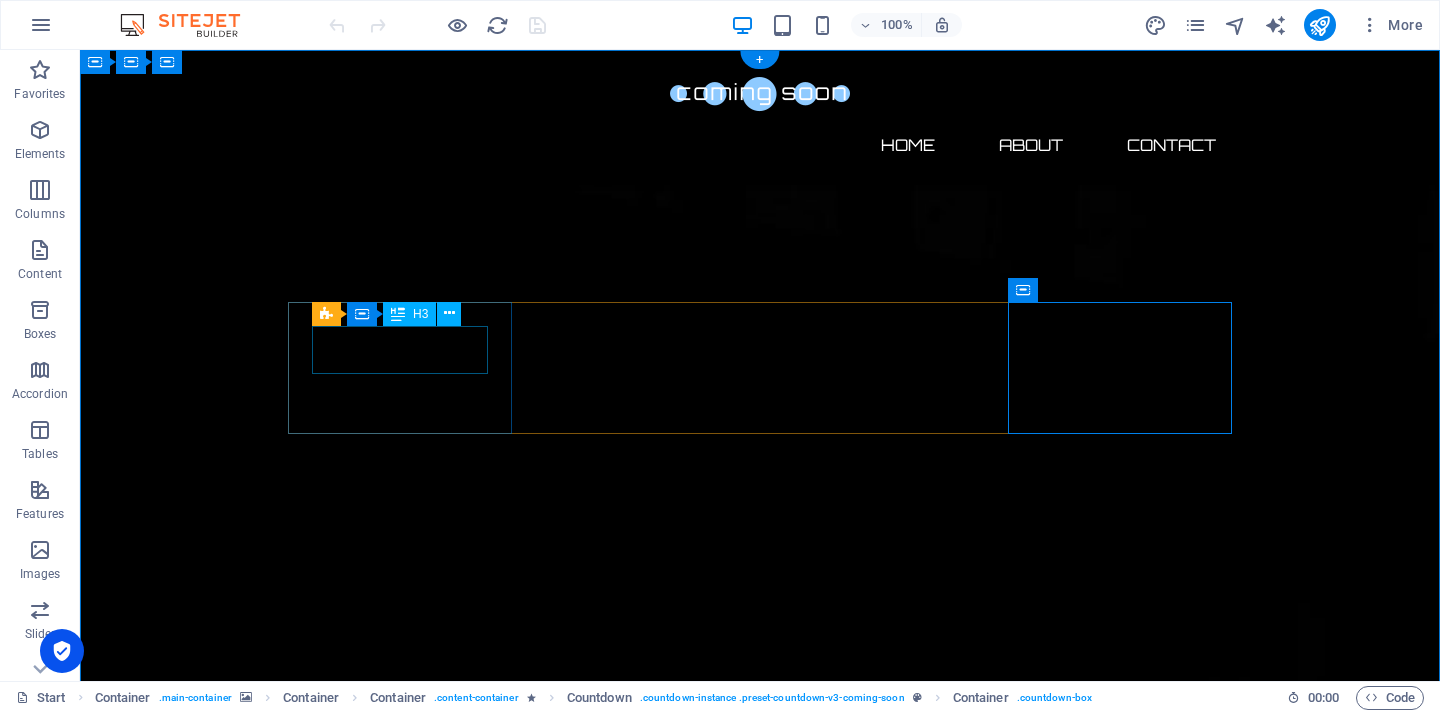 click on "0" at bounding box center (400, 2430) 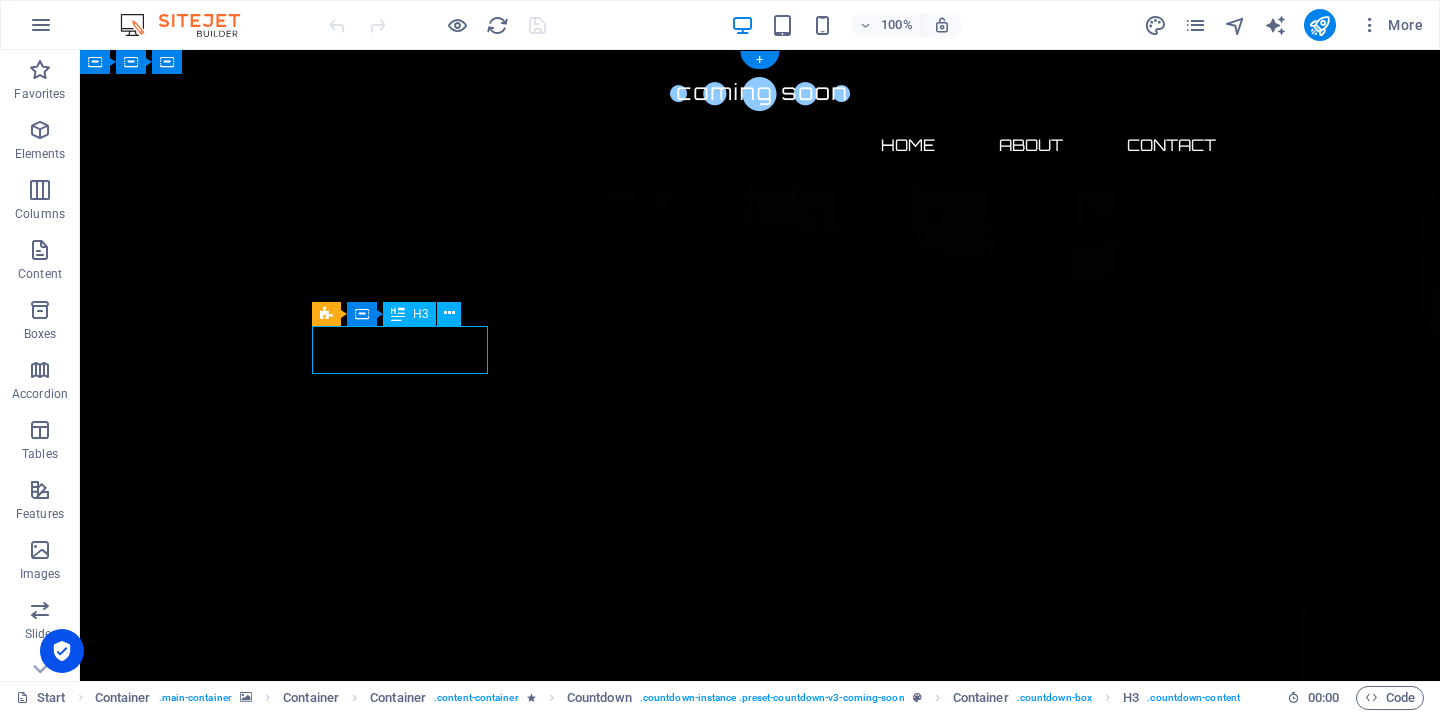 click on "0" at bounding box center (400, 2430) 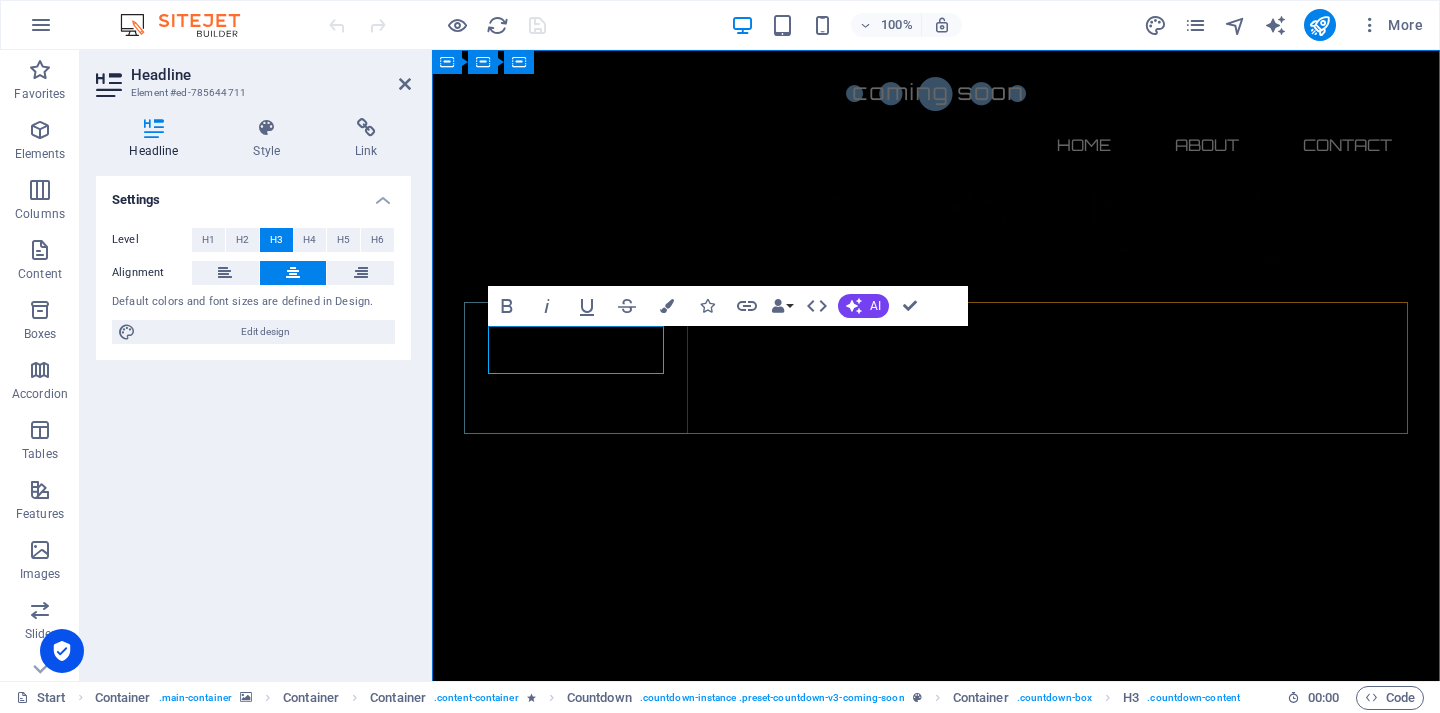 type 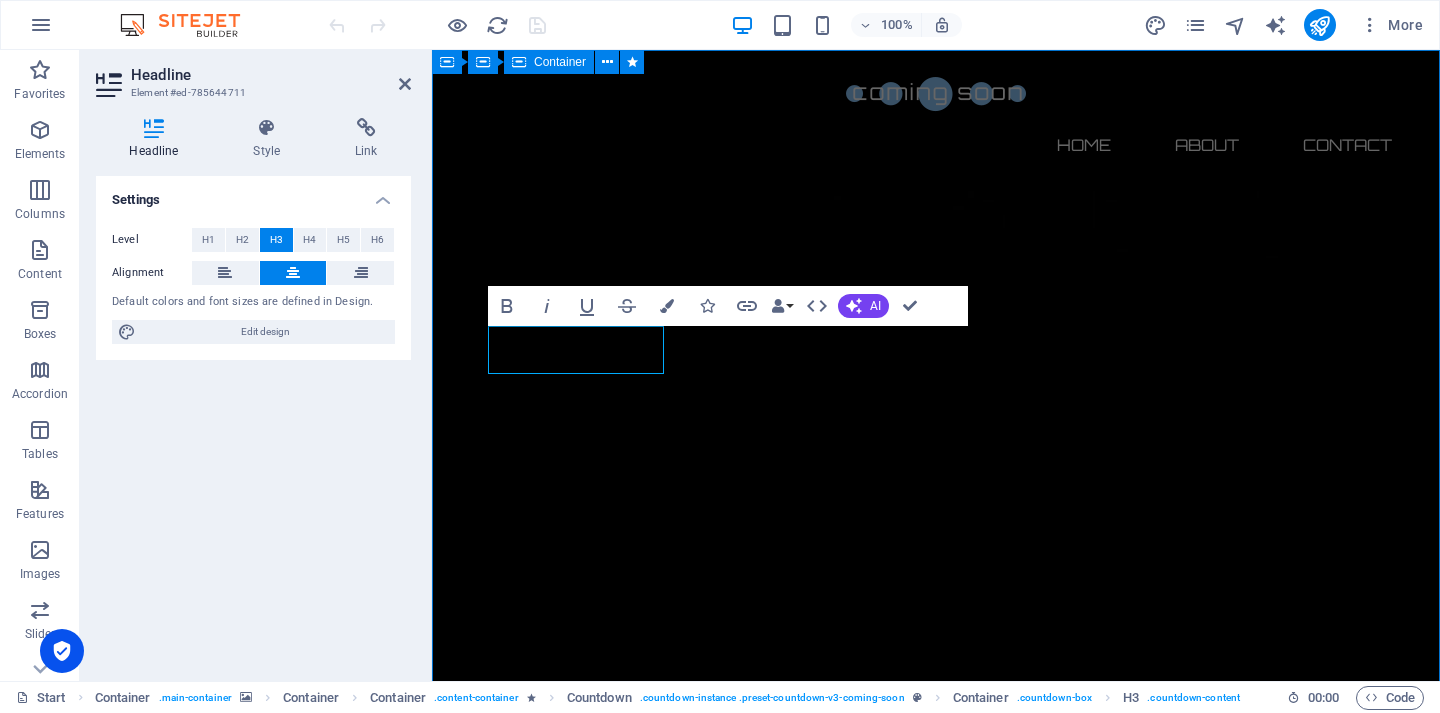 click on "The waiting is going to end soon... ​14 Days 0 Hours 0 Minutes 0 Seconds Our website is under construction. We`ll be here soon with our new awesome site, subscribe to be notified.  Notify me   I have read and understand the privacy policy. Unreadable? Regenerate" at bounding box center [936, 2751] 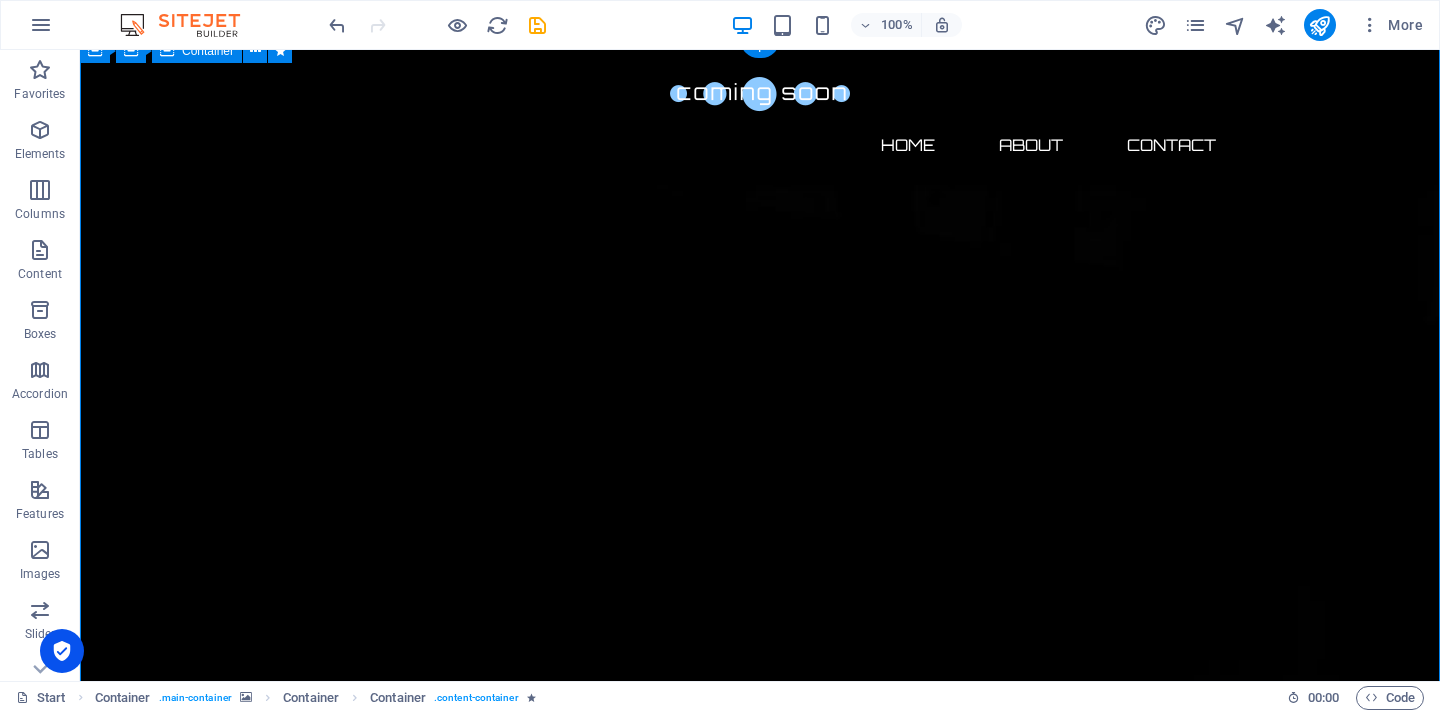 scroll, scrollTop: 29, scrollLeft: 0, axis: vertical 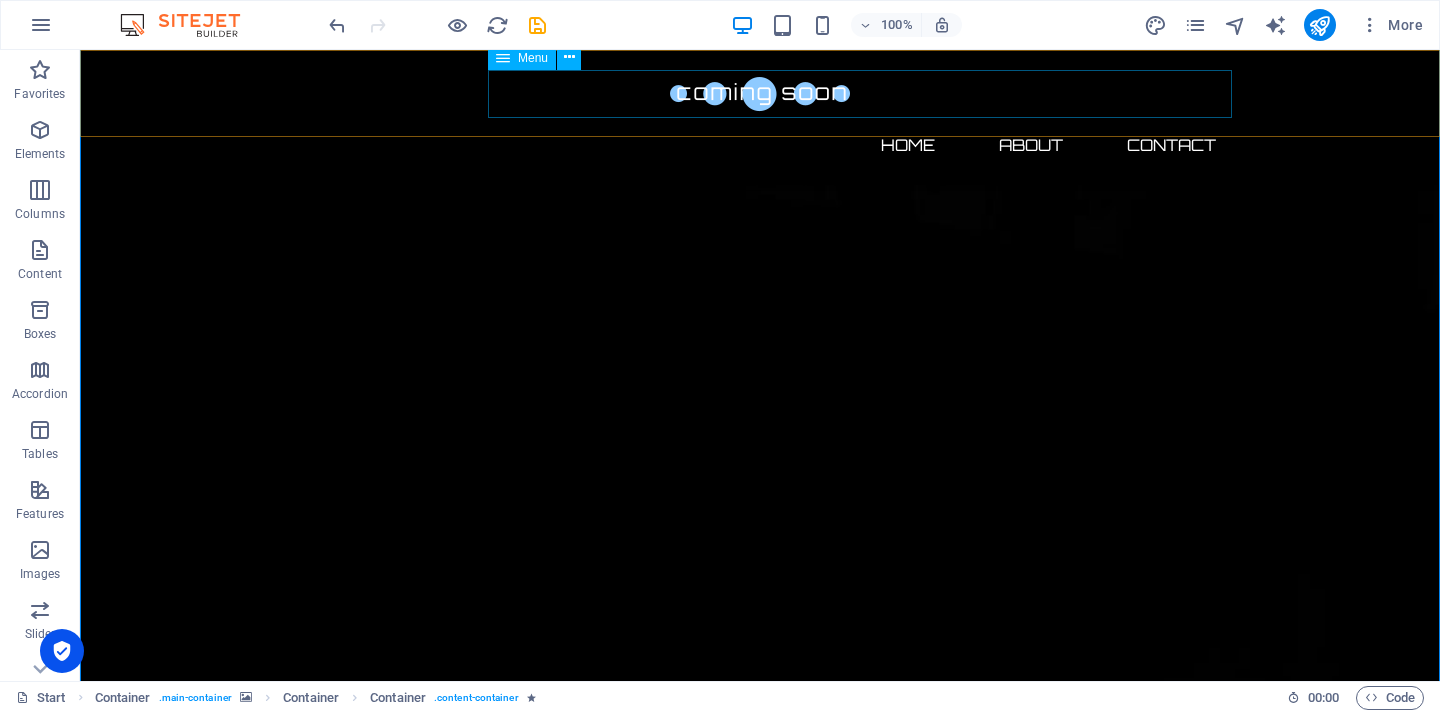 click on "Home About Contact" at bounding box center (760, 145) 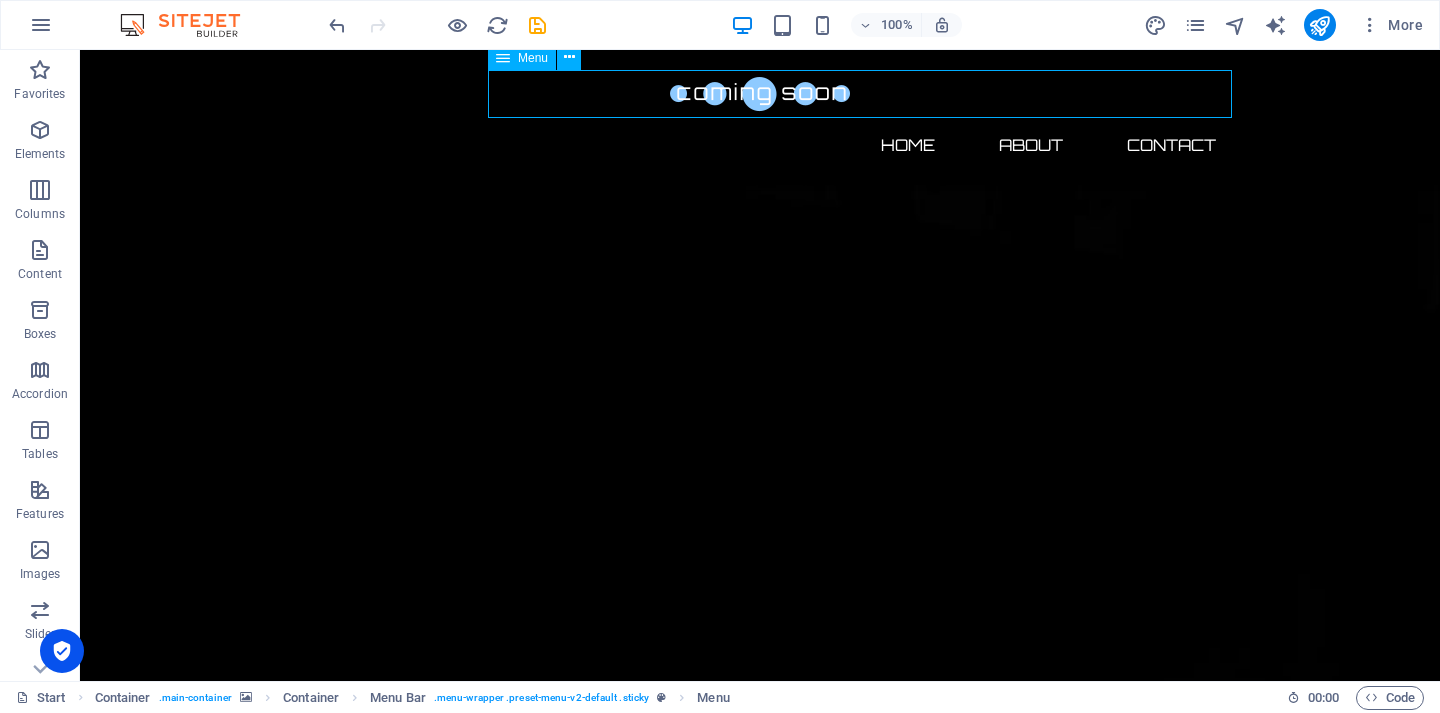 click on "Home About Contact" at bounding box center (760, 145) 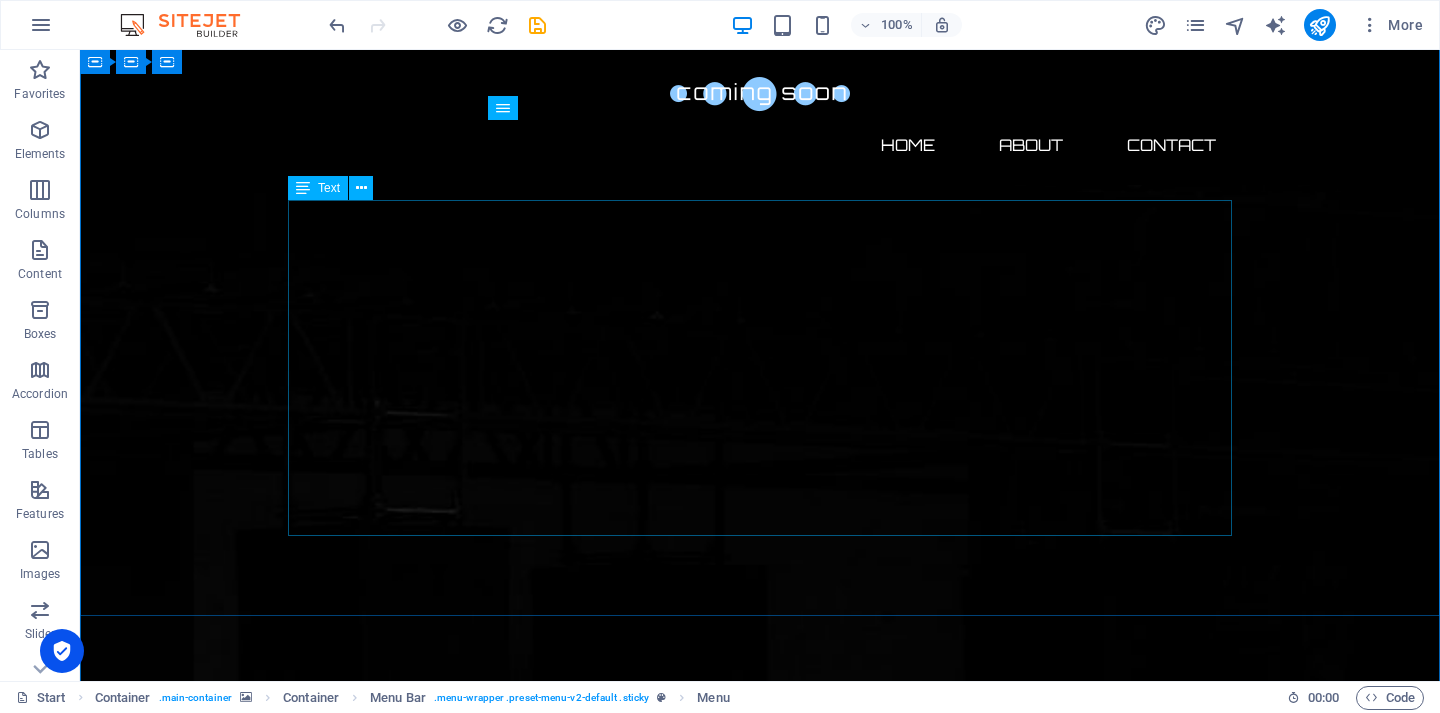 scroll, scrollTop: 691, scrollLeft: 0, axis: vertical 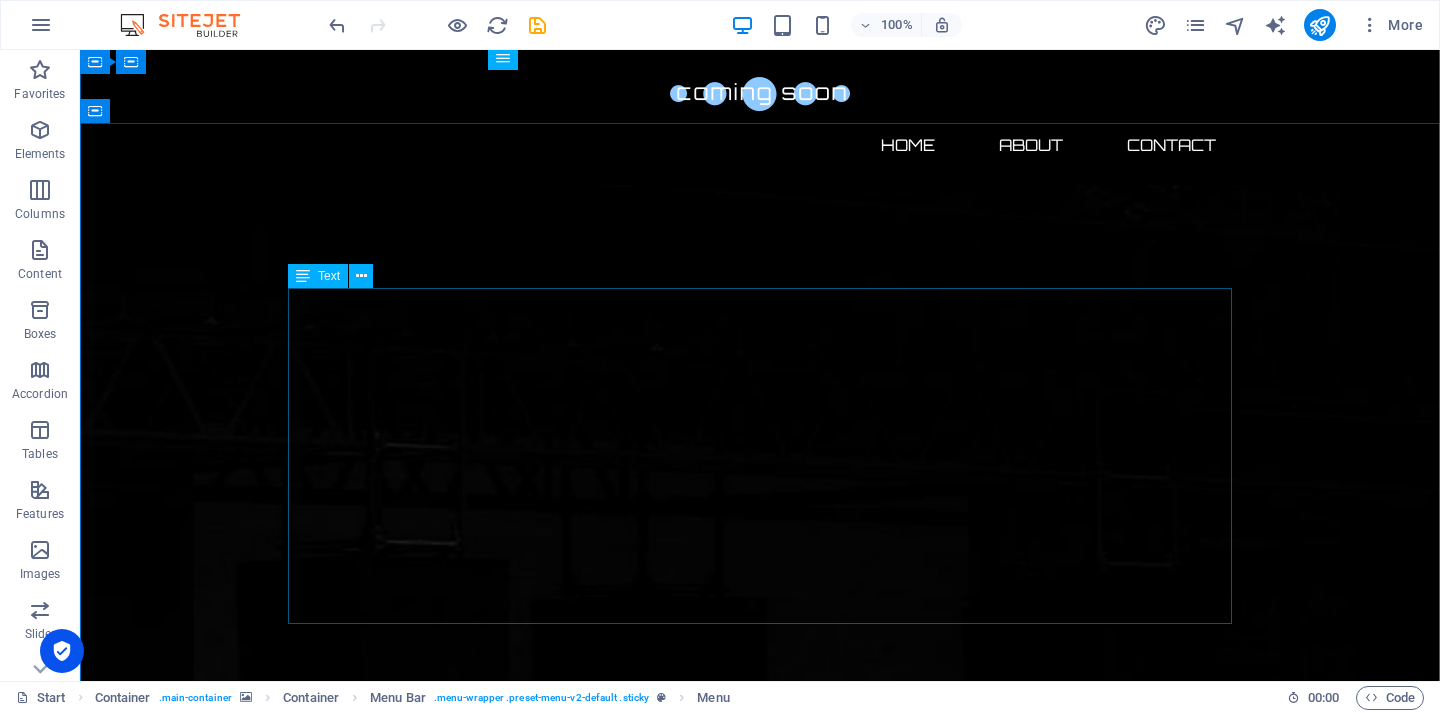 click on "Lorem ipsum dolor sit amet, consetetur sadipscing elitr, sed diam nonumy eirmod tempor invidunt ut labore et dolore magna aliquyam erat, sed diam voluptua. At vero eos et accusam et [PERSON_NAME] duo [PERSON_NAME] et ea rebum. Stet clita kasd gubergren, no sea takimata sanctus est Lorem ipsum dolor sit amet. Lorem ipsum dolor sit amet, consetetur sadipscing elitr, sed diam nonumy eirmod tempor invidunt ut labore et dolore magna aliquyam erat, sed diam voluptua. At vero eos et accusam et [PERSON_NAME] duo [PERSON_NAME] et ea rebum. Stet clita kasd gubergren, no sea takimata sanctus est Lorem ipsum dolor sit amet. Lorem ipsum dolor sit amet, consetetur sadipscing elitr, sed diam nonumy eirmod tempor invidunt ut labore et dolore magna aliquyam erat, sed diam voluptua. At vero eos et accusam et [PERSON_NAME] duo [PERSON_NAME] et ea rebum. Stet clita kasd gubergren, no sea takimata sanctus est Lorem ipsum dolor sit amet." at bounding box center [760, 3006] 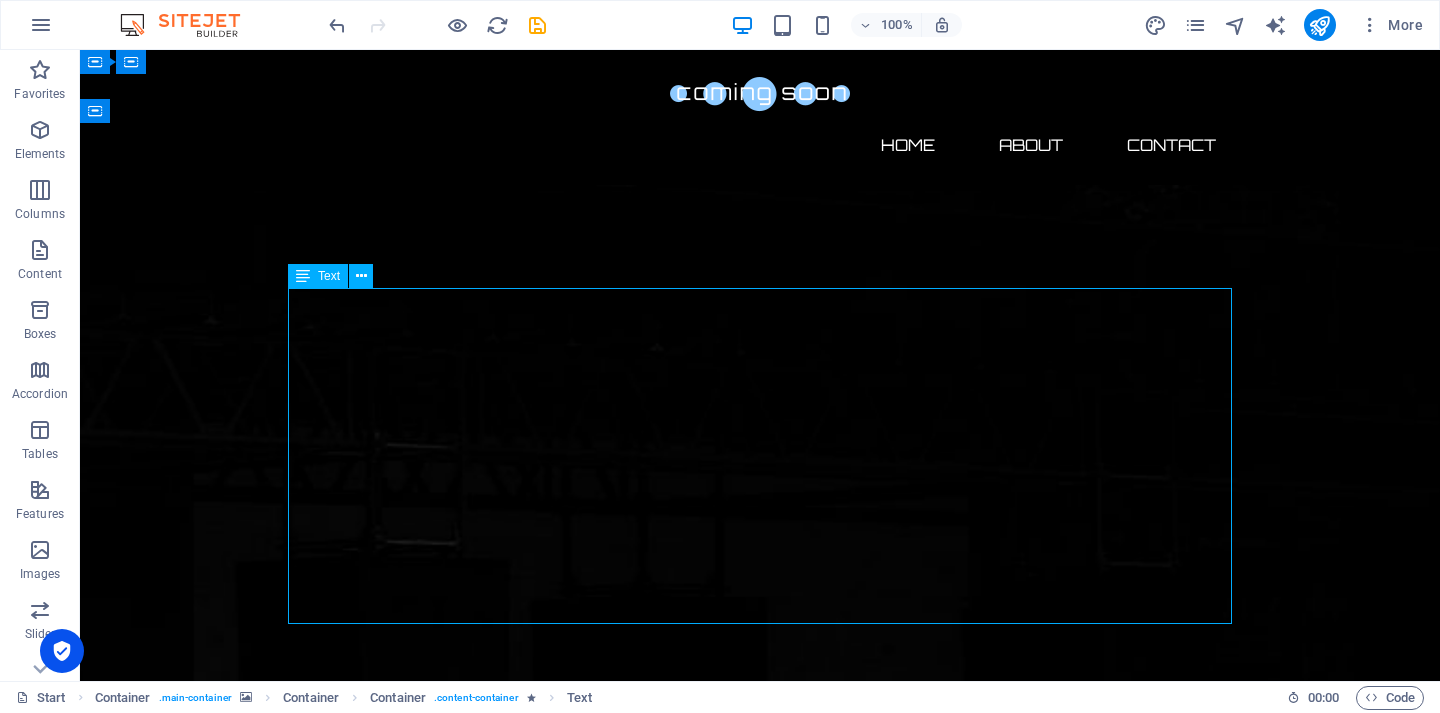 click on "Lorem ipsum dolor sit amet, consetetur sadipscing elitr, sed diam nonumy eirmod tempor invidunt ut labore et dolore magna aliquyam erat, sed diam voluptua. At vero eos et accusam et [PERSON_NAME] duo [PERSON_NAME] et ea rebum. Stet clita kasd gubergren, no sea takimata sanctus est Lorem ipsum dolor sit amet. Lorem ipsum dolor sit amet, consetetur sadipscing elitr, sed diam nonumy eirmod tempor invidunt ut labore et dolore magna aliquyam erat, sed diam voluptua. At vero eos et accusam et [PERSON_NAME] duo [PERSON_NAME] et ea rebum. Stet clita kasd gubergren, no sea takimata sanctus est Lorem ipsum dolor sit amet. Lorem ipsum dolor sit amet, consetetur sadipscing elitr, sed diam nonumy eirmod tempor invidunt ut labore et dolore magna aliquyam erat, sed diam voluptua. At vero eos et accusam et [PERSON_NAME] duo [PERSON_NAME] et ea rebum. Stet clita kasd gubergren, no sea takimata sanctus est Lorem ipsum dolor sit amet." at bounding box center (760, 3006) 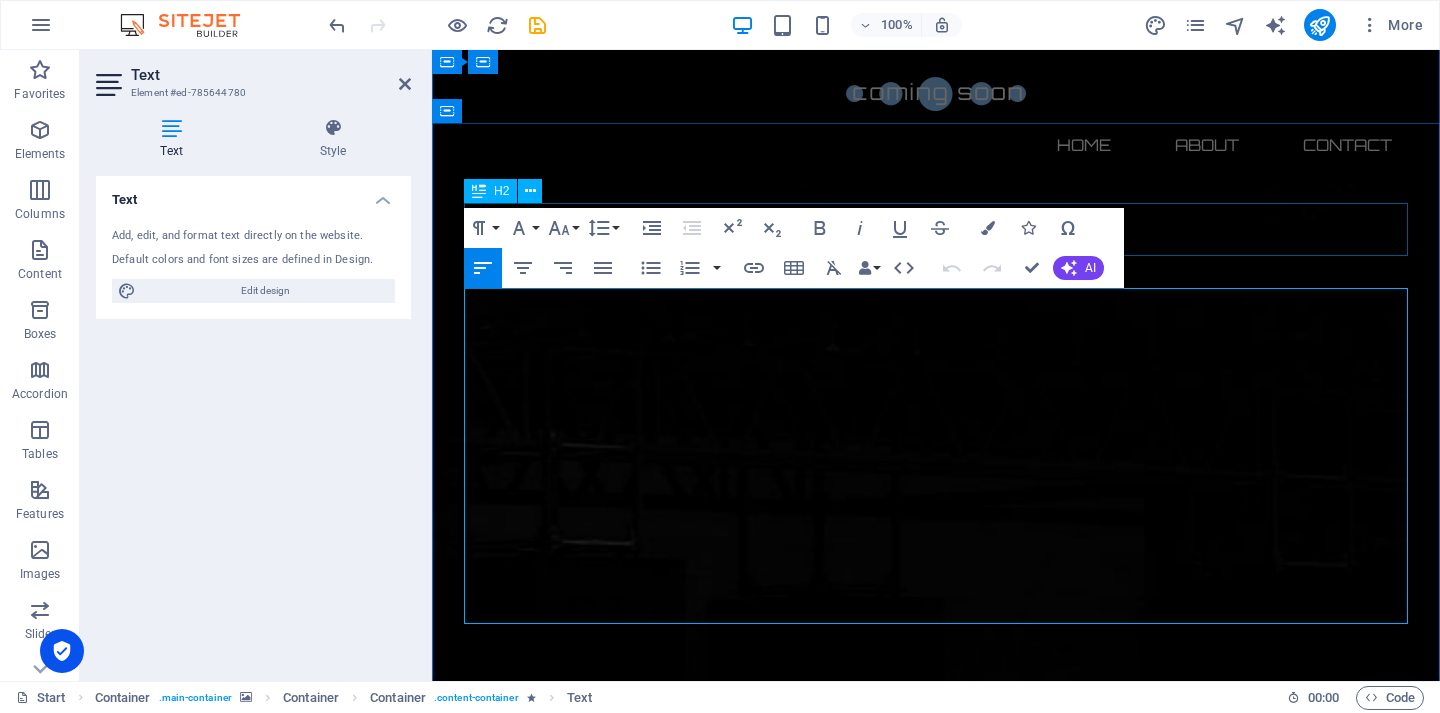 click on "About us" at bounding box center [936, 2779] 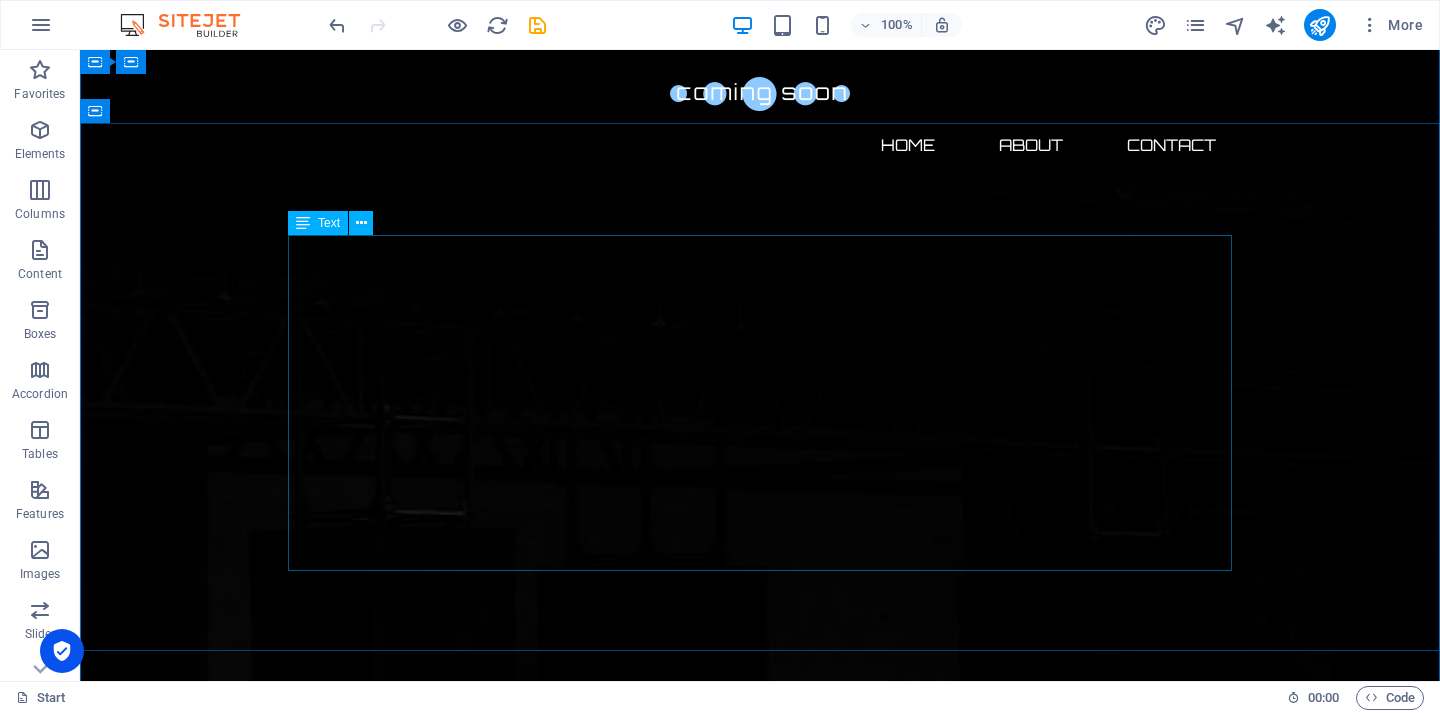 click on "Lorem ipsum dolor sit amet, consetetur sadipscing elitr, sed diam nonumy eirmod tempor invidunt ut labore et dolore magna aliquyam erat, sed diam voluptua. At vero eos et accusam et [PERSON_NAME] duo [PERSON_NAME] et ea rebum. Stet clita kasd gubergren, no sea takimata sanctus est Lorem ipsum dolor sit amet. Lorem ipsum dolor sit amet, consetetur sadipscing elitr, sed diam nonumy eirmod tempor invidunt ut labore et dolore magna aliquyam erat, sed diam voluptua. At vero eos et accusam et [PERSON_NAME] duo [PERSON_NAME] et ea rebum. Stet clita kasd gubergren, no sea takimata sanctus est Lorem ipsum dolor sit amet. Lorem ipsum dolor sit amet, consetetur sadipscing elitr, sed diam nonumy eirmod tempor invidunt ut labore et dolore magna aliquyam erat, sed diam voluptua. At vero eos et accusam et [PERSON_NAME] duo [PERSON_NAME] et ea rebum. Stet clita kasd gubergren, no sea takimata sanctus est Lorem ipsum dolor sit amet." at bounding box center (760, 2900) 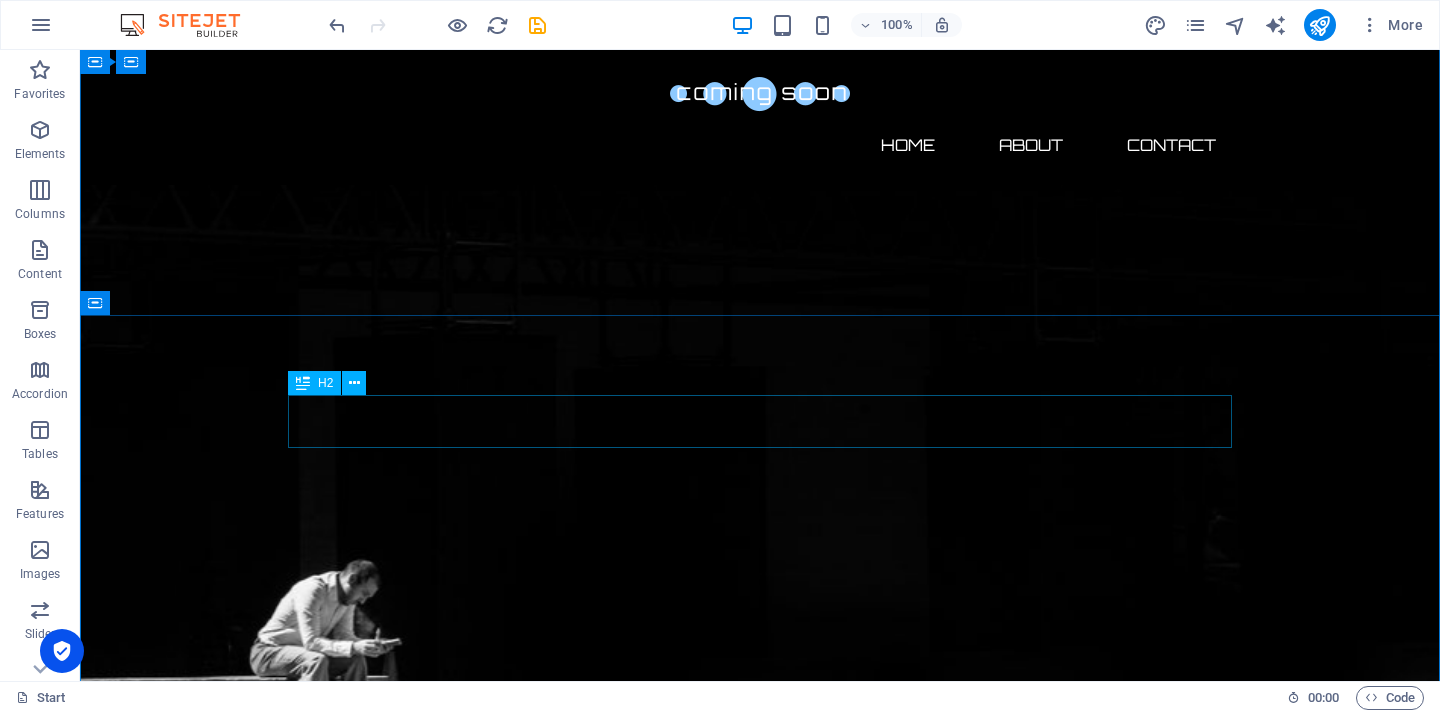 click on "Contact us" at bounding box center (760, 2582) 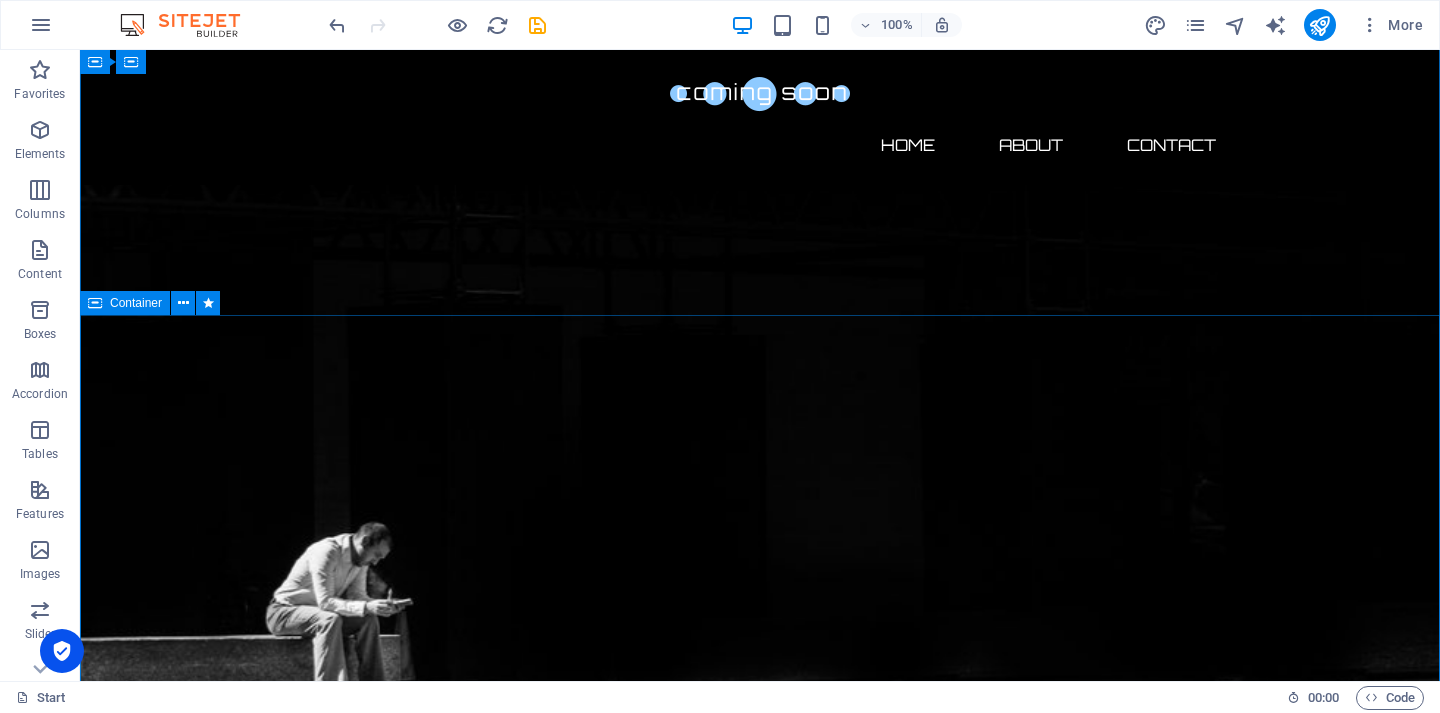 click on "Lorem ipsum dolor sit amet, consetetur sadipscing elitr, sed diam nonumy eirmod tempor invidunt ut labore et dolore magna aliquyam erat, sed diam voluptua. At vero eos et accusam et [PERSON_NAME] duo [PERSON_NAME] et ea rebum. Stet clita kasd gubergren, no sea takimata sanctus est Lorem ipsum dolor sit amet. Lorem ipsum dolor sit amet, consetetur sadipscing elitr, sed diam nonumy eirmod tempor invidunt ut labore et dolore magna aliquyam erat, sed diam voluptua. At vero eos et accusam et [PERSON_NAME] duo [PERSON_NAME] et ea rebum. Stet clita kasd gubergren, no sea takimata sanctus est Lorem ipsum dolor sit amet. Address :  [GEOGRAPHIC_DATA][US_STATE] Phone :  + [PHONE_NUMBER] Email :  [EMAIL_ADDRESS]   I have read and understand the privacy policy. Unreadable? Regenerate Submit" at bounding box center [760, 2874] 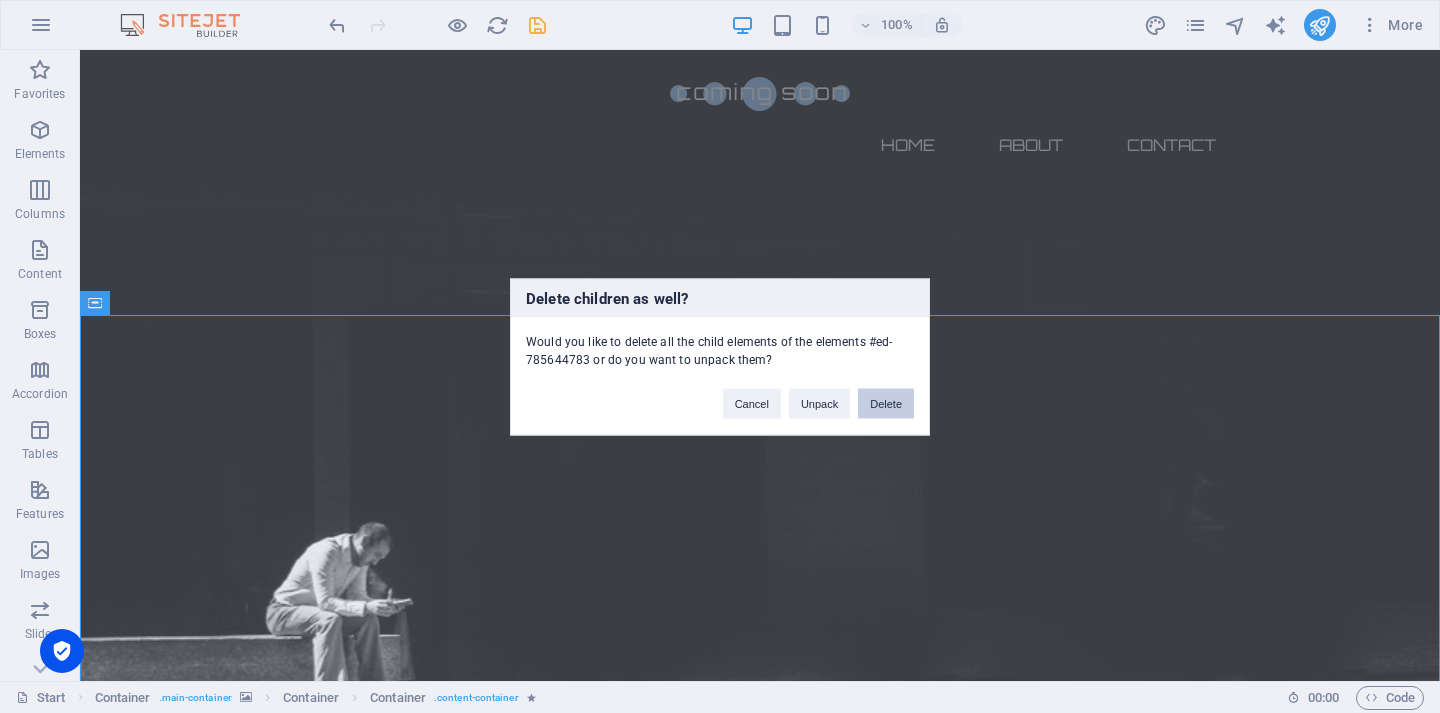 click on "Delete" at bounding box center [886, 403] 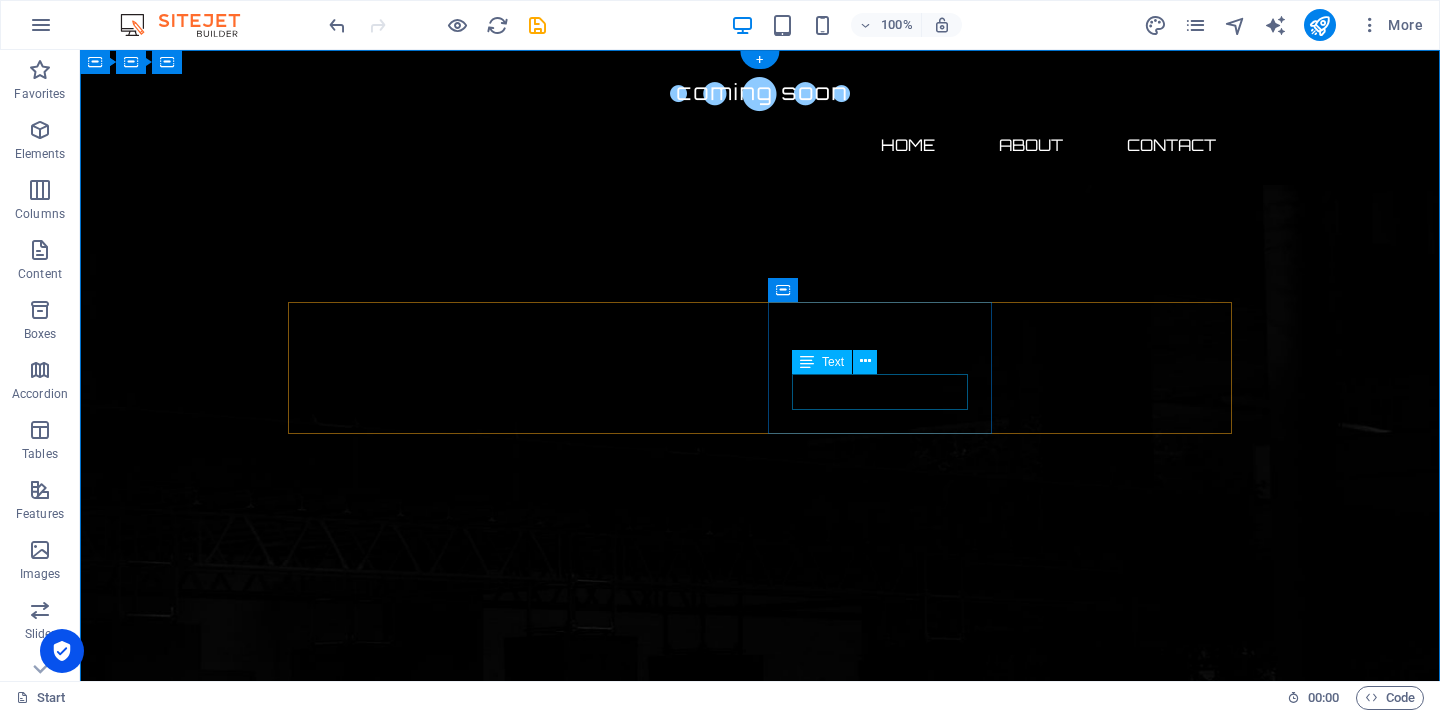 scroll, scrollTop: 389, scrollLeft: 0, axis: vertical 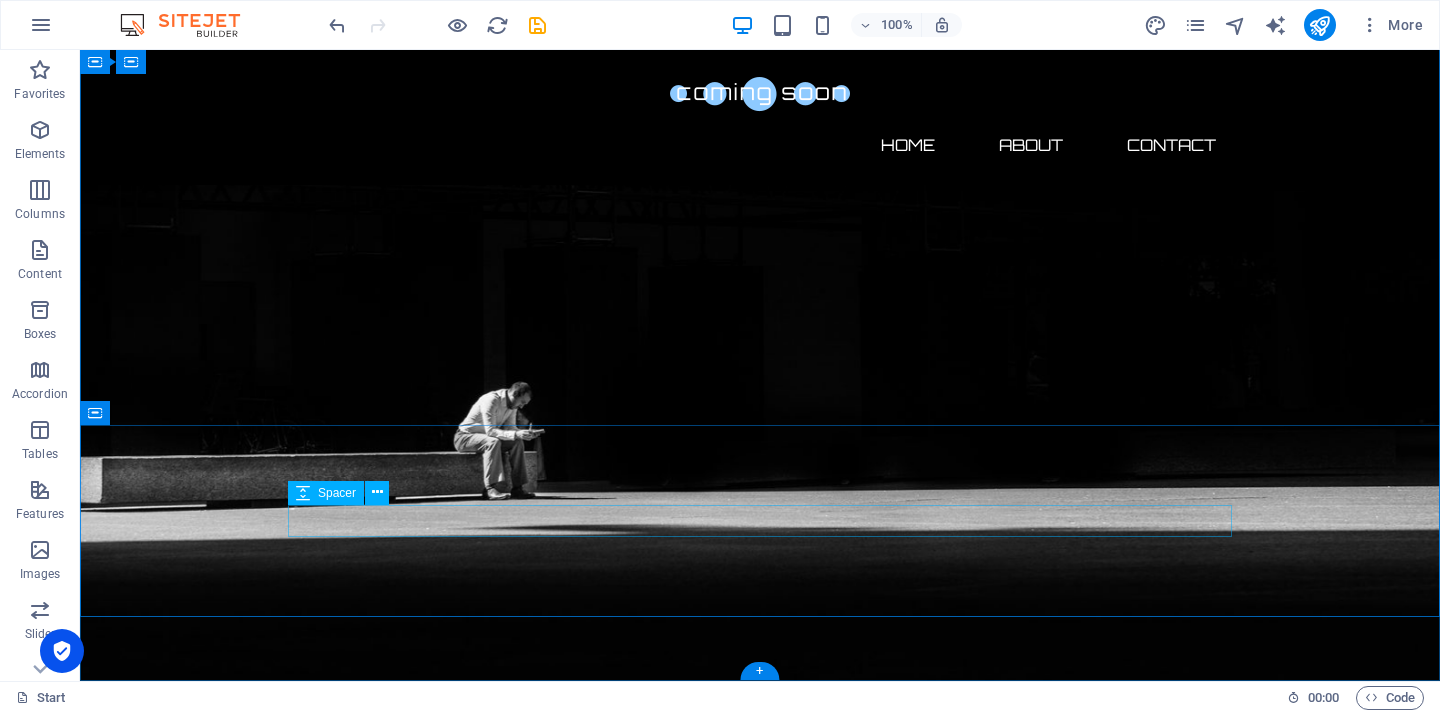 click at bounding box center [760, 2003] 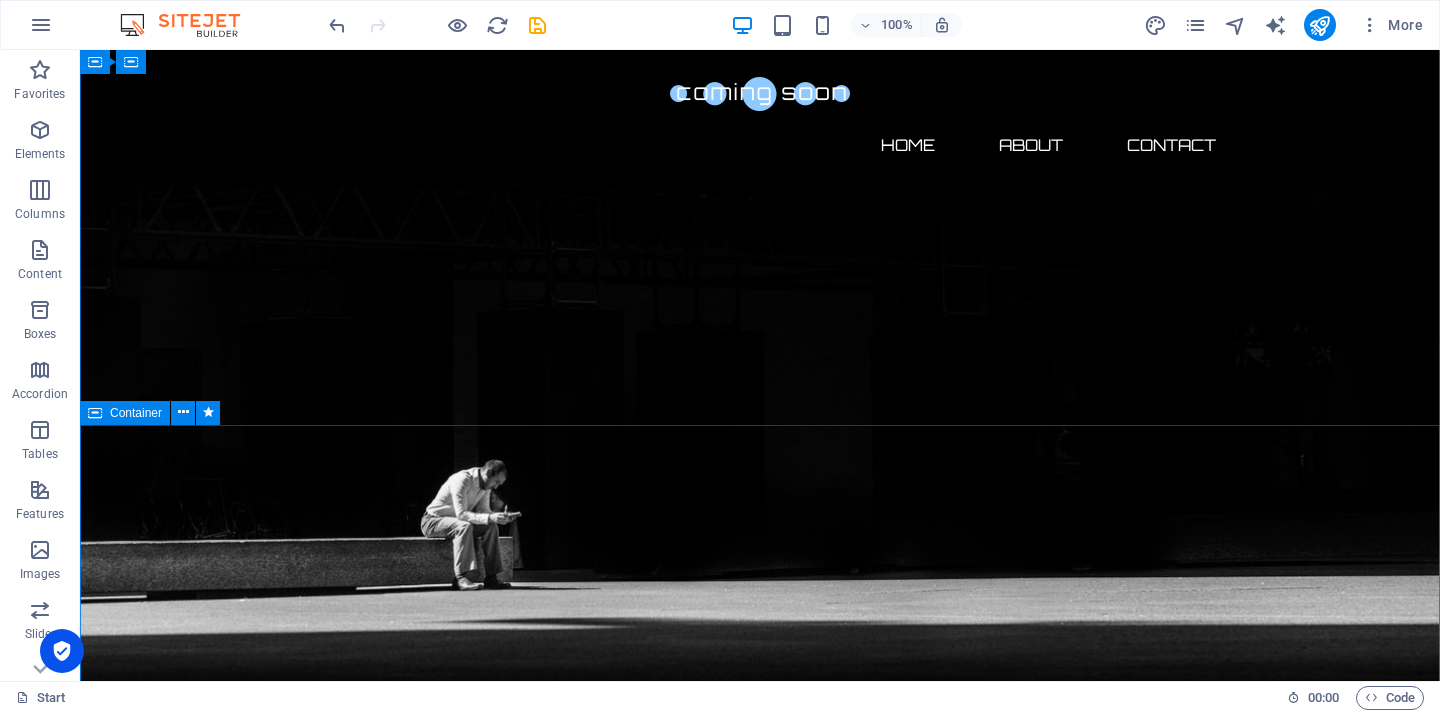 click on "Drop content here or  Add elements  Paste clipboard" at bounding box center (760, 2168) 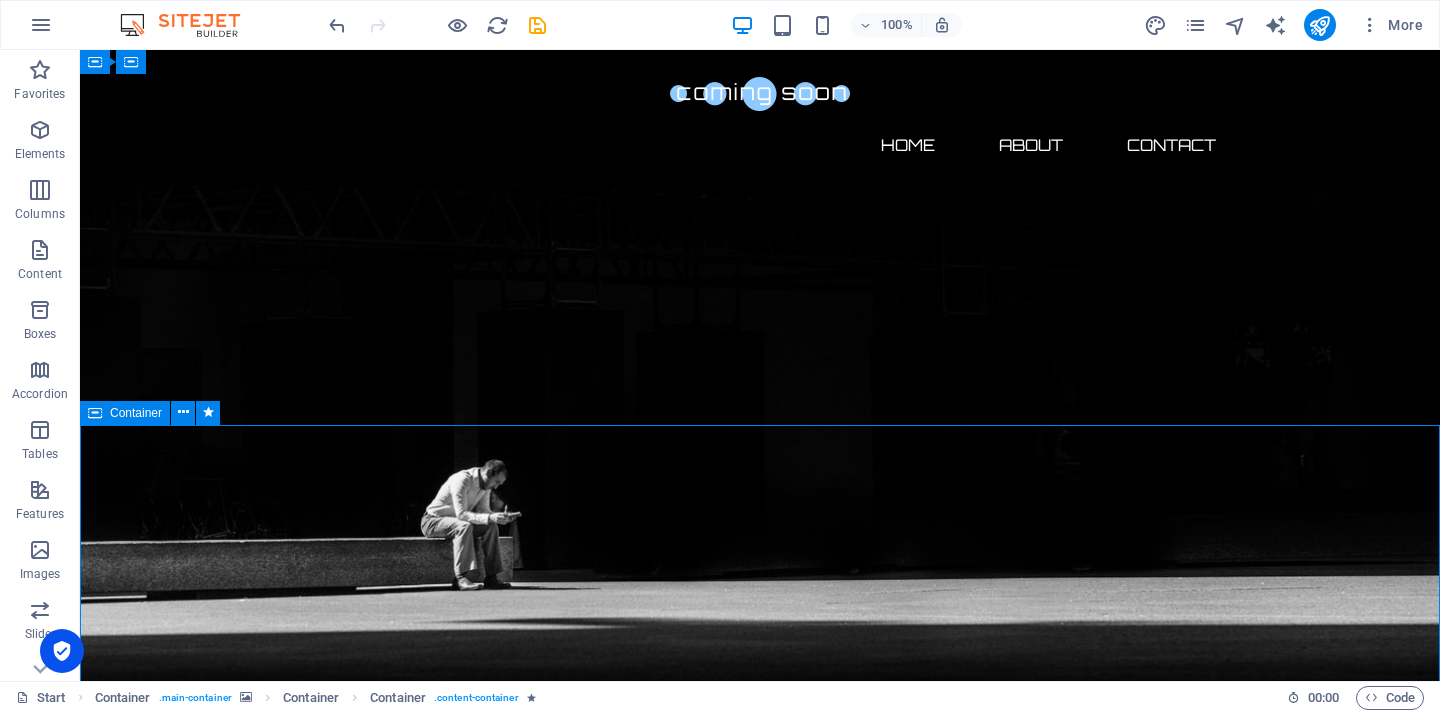 scroll, scrollTop: 197, scrollLeft: 0, axis: vertical 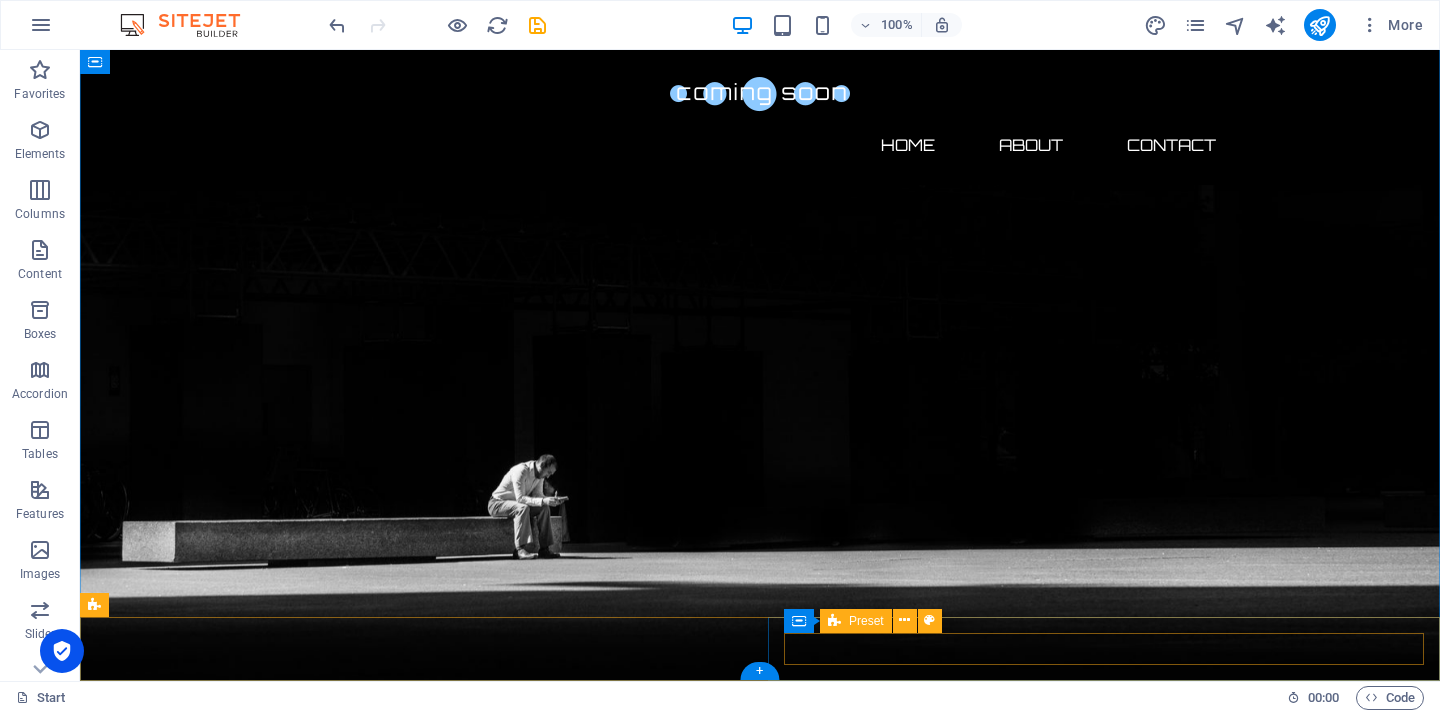 click at bounding box center (760, 2043) 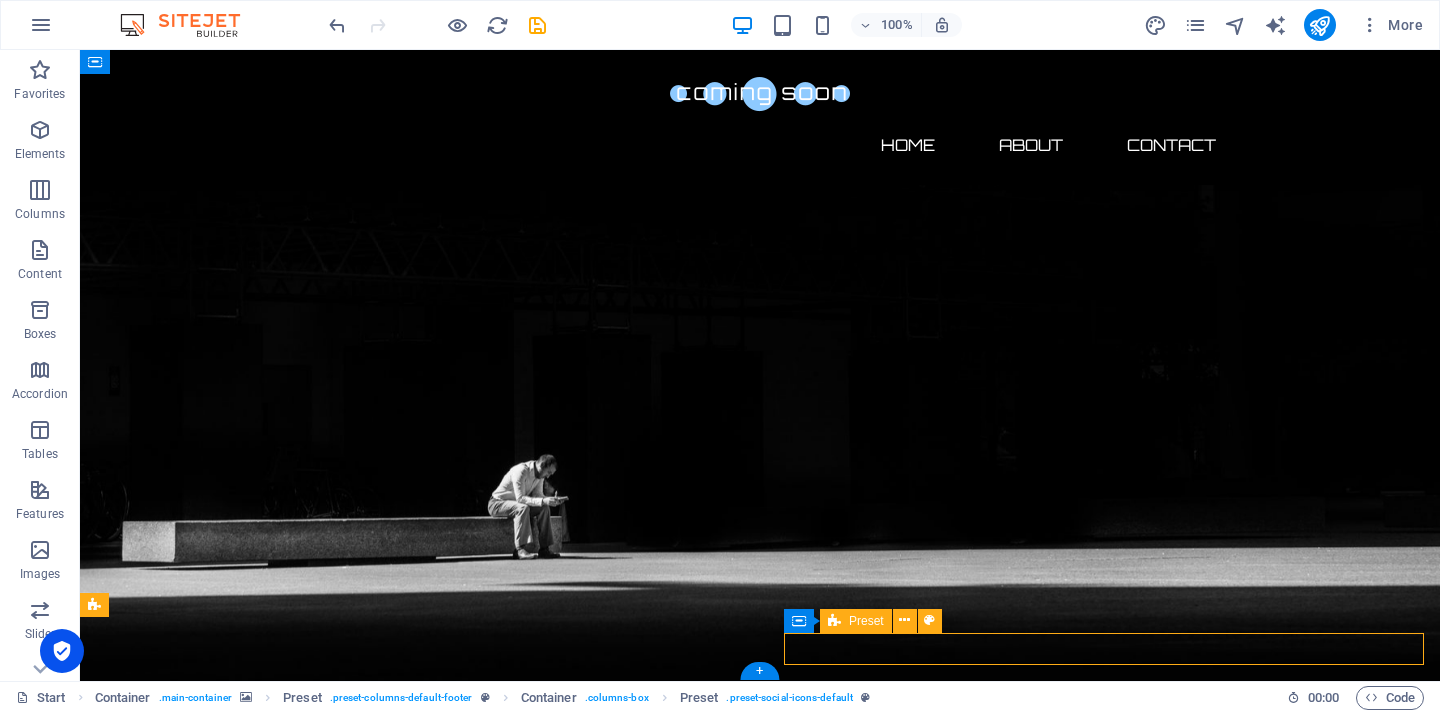 click at bounding box center [760, 2043] 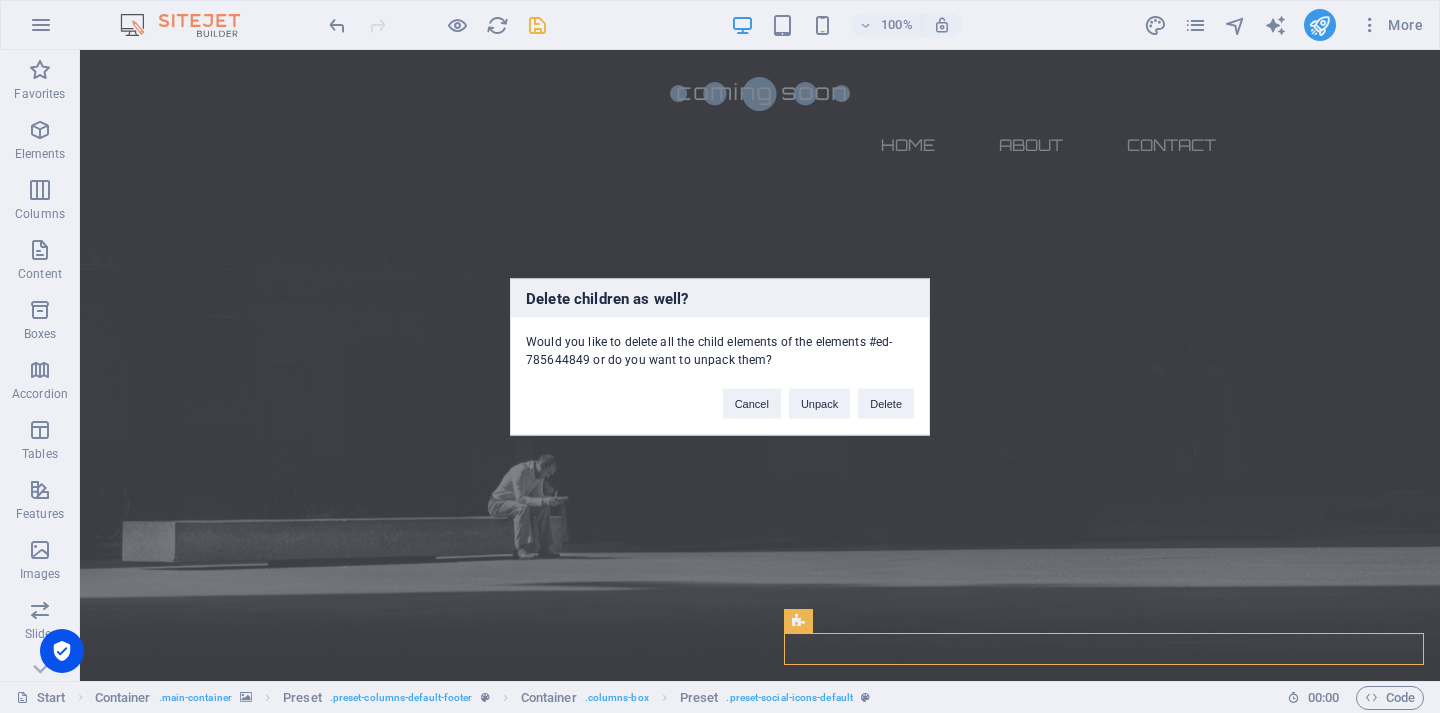 type 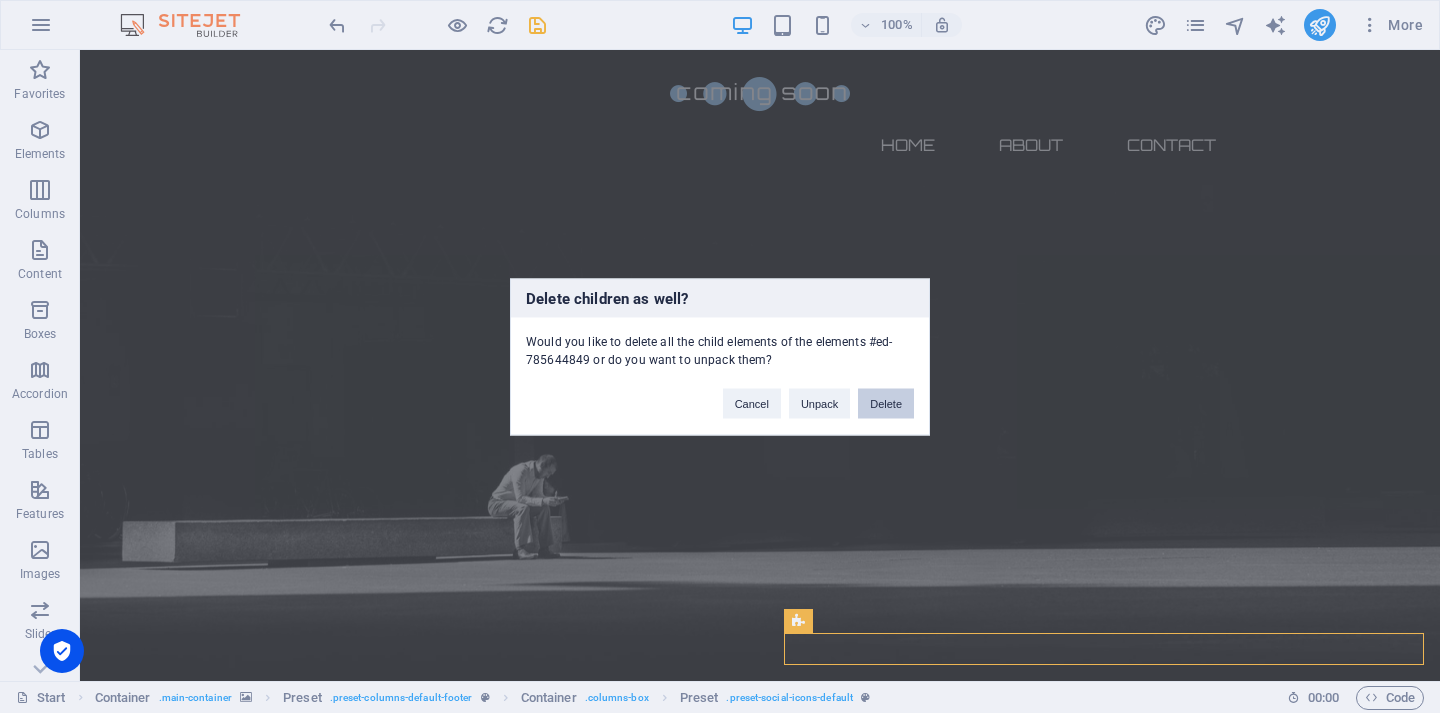 click on "Delete" at bounding box center [886, 403] 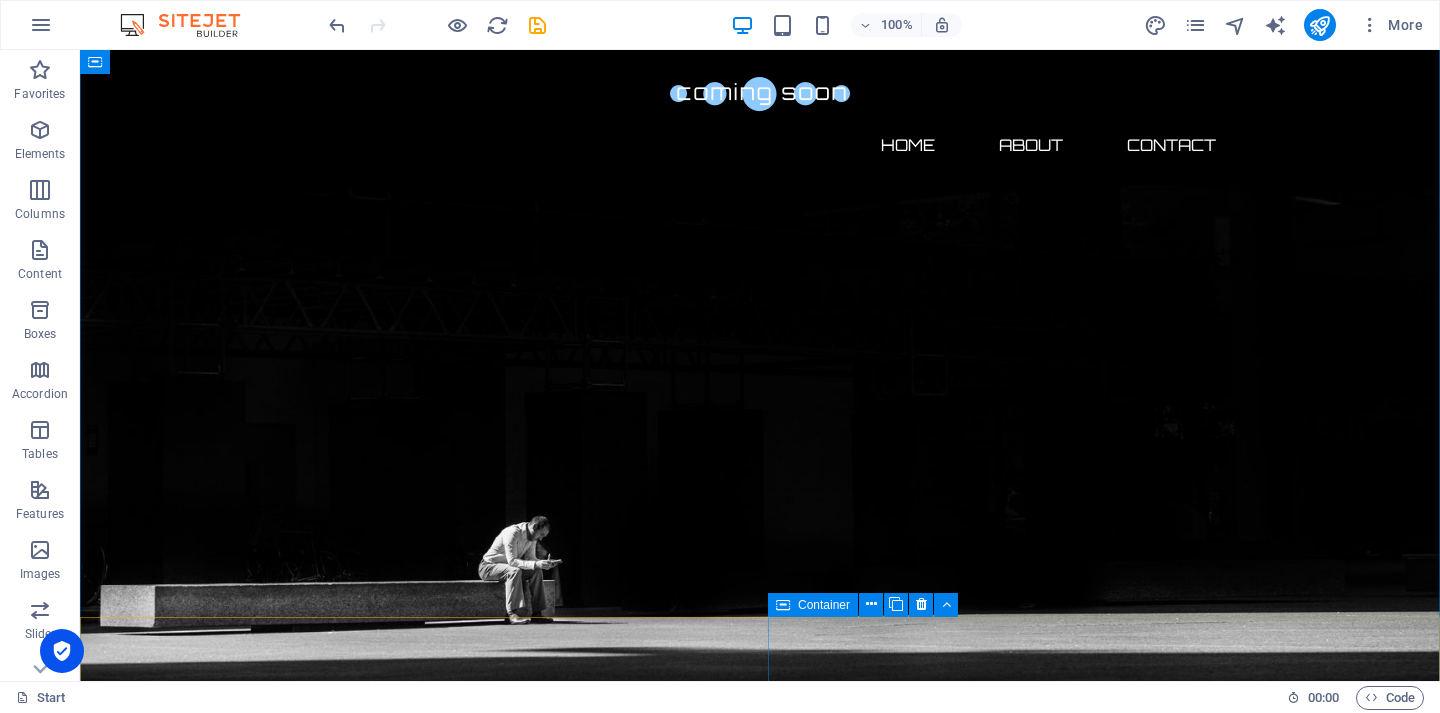 click on "Drop content here or  Add elements  Paste clipboard" at bounding box center [760, 2168] 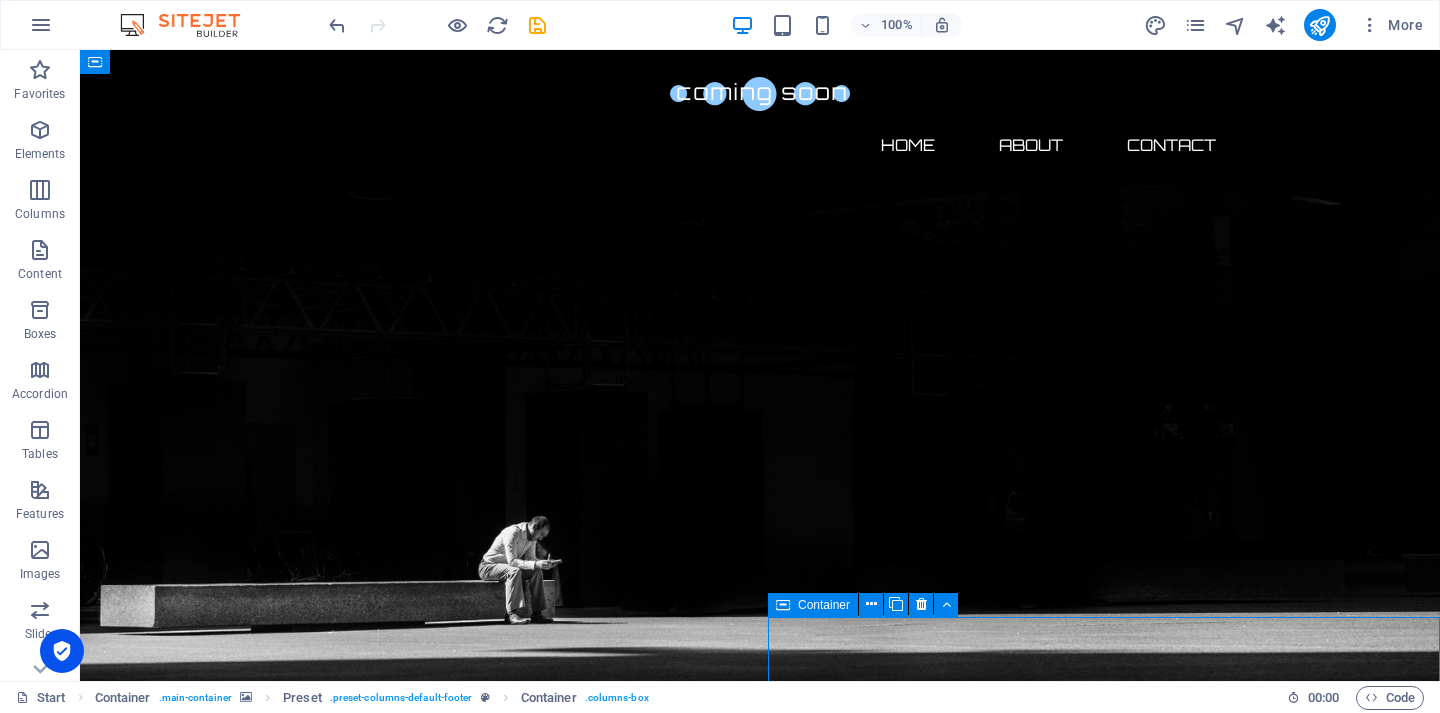 scroll, scrollTop: 189, scrollLeft: 0, axis: vertical 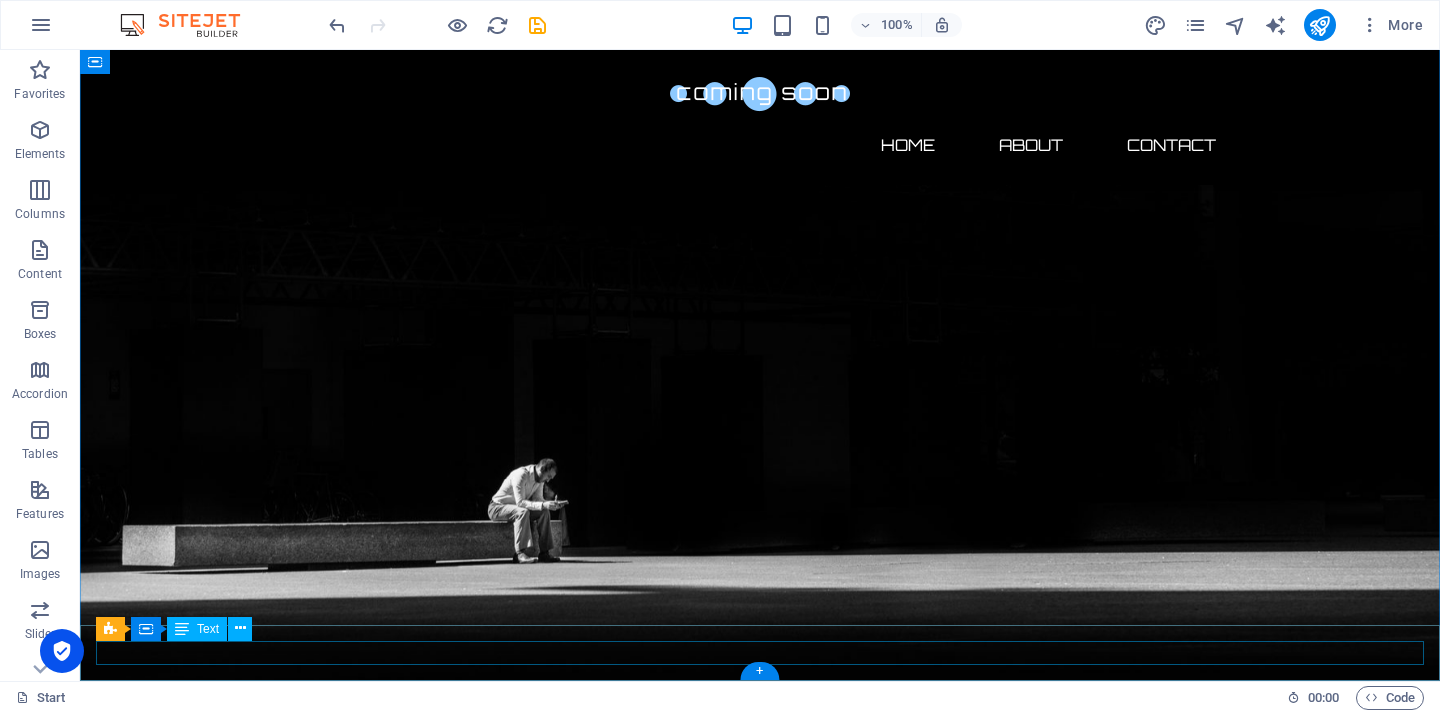 click on "Legal notice  |  Privacy" at bounding box center (760, 1935) 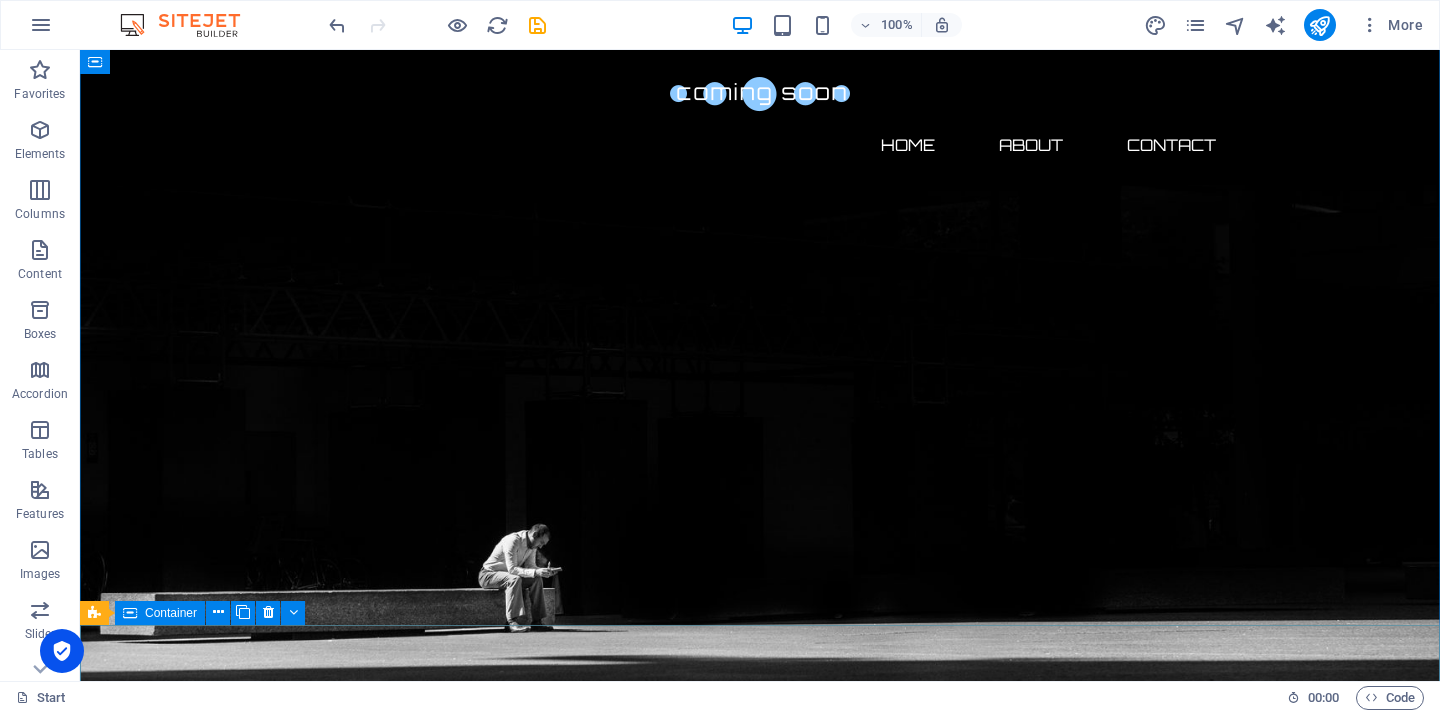 click on "Drop content here or  Add elements  Paste clipboard" at bounding box center (760, 2112) 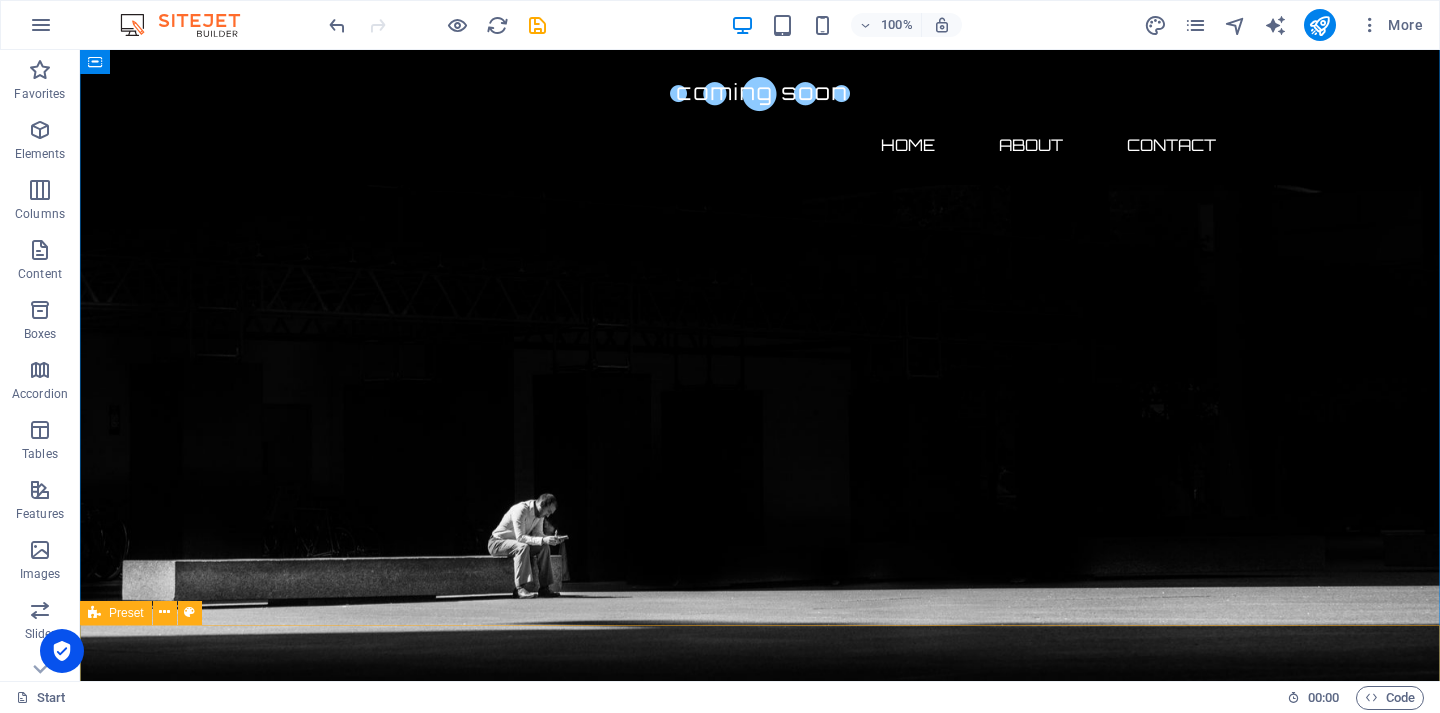 scroll, scrollTop: 259, scrollLeft: 0, axis: vertical 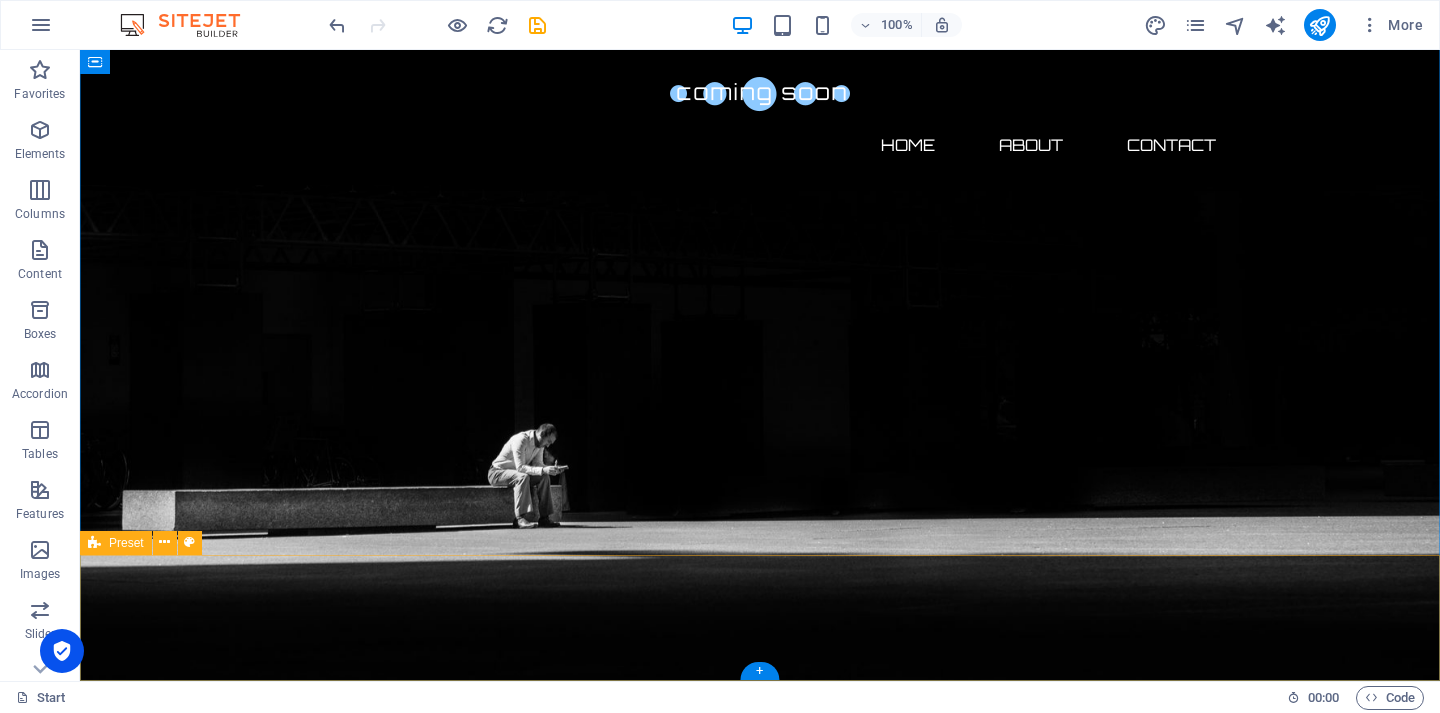 click on "Drop content here or  Add elements  Paste clipboard" at bounding box center [760, 1970] 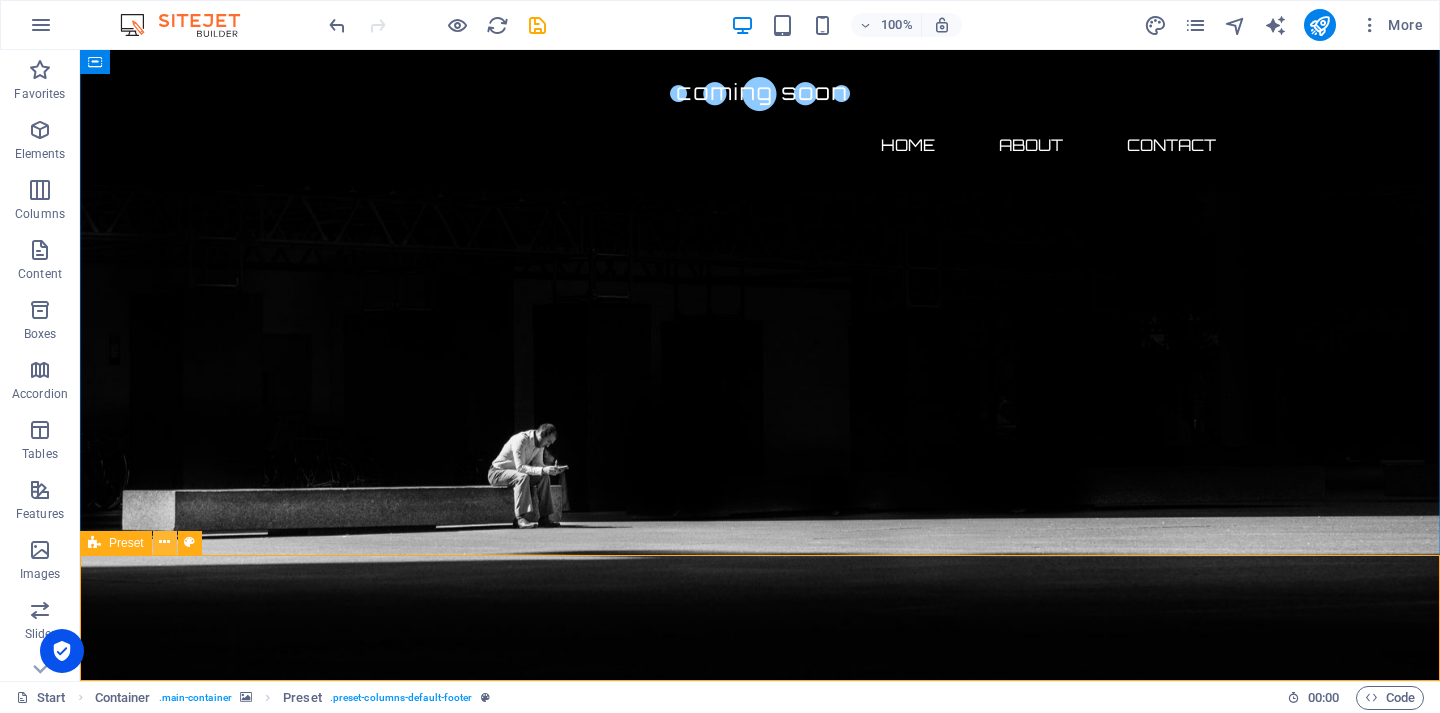 click at bounding box center [164, 542] 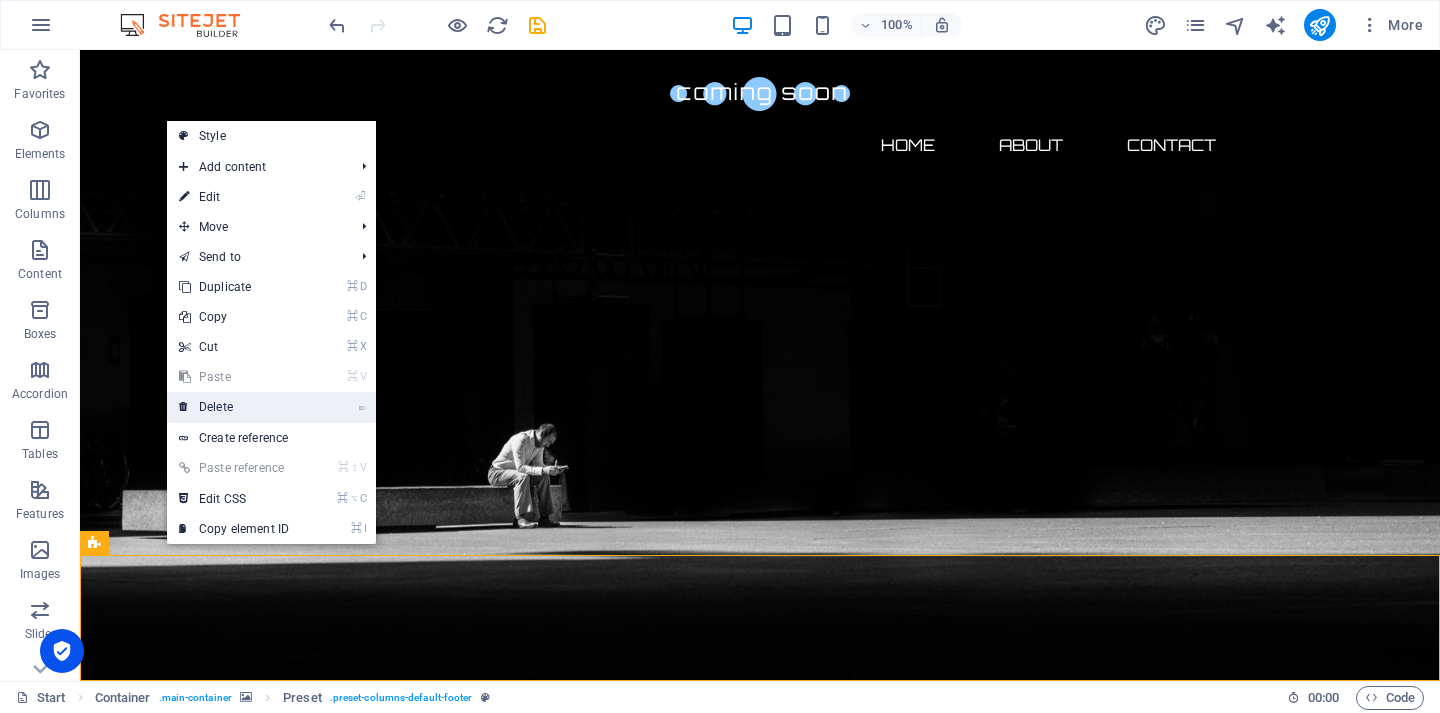 click on "⌦  Delete" at bounding box center [234, 407] 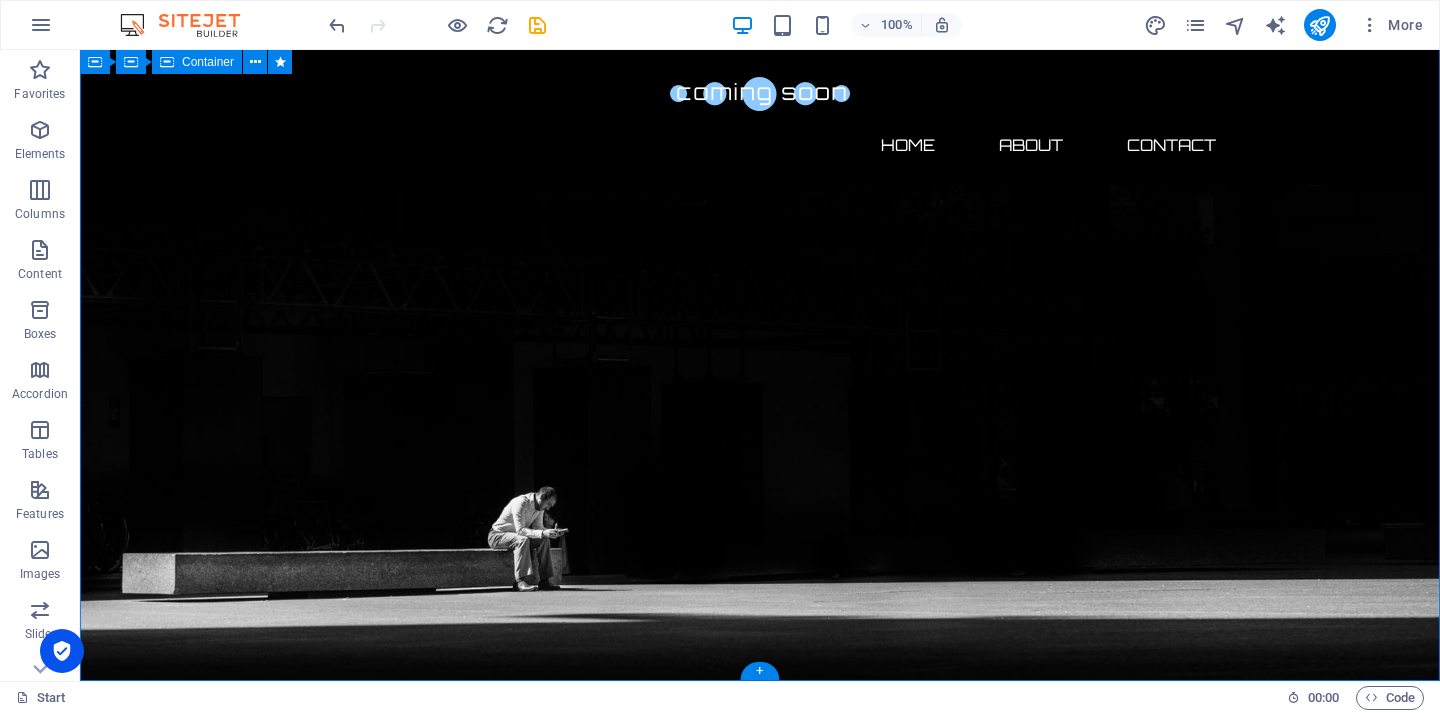 scroll, scrollTop: 0, scrollLeft: 0, axis: both 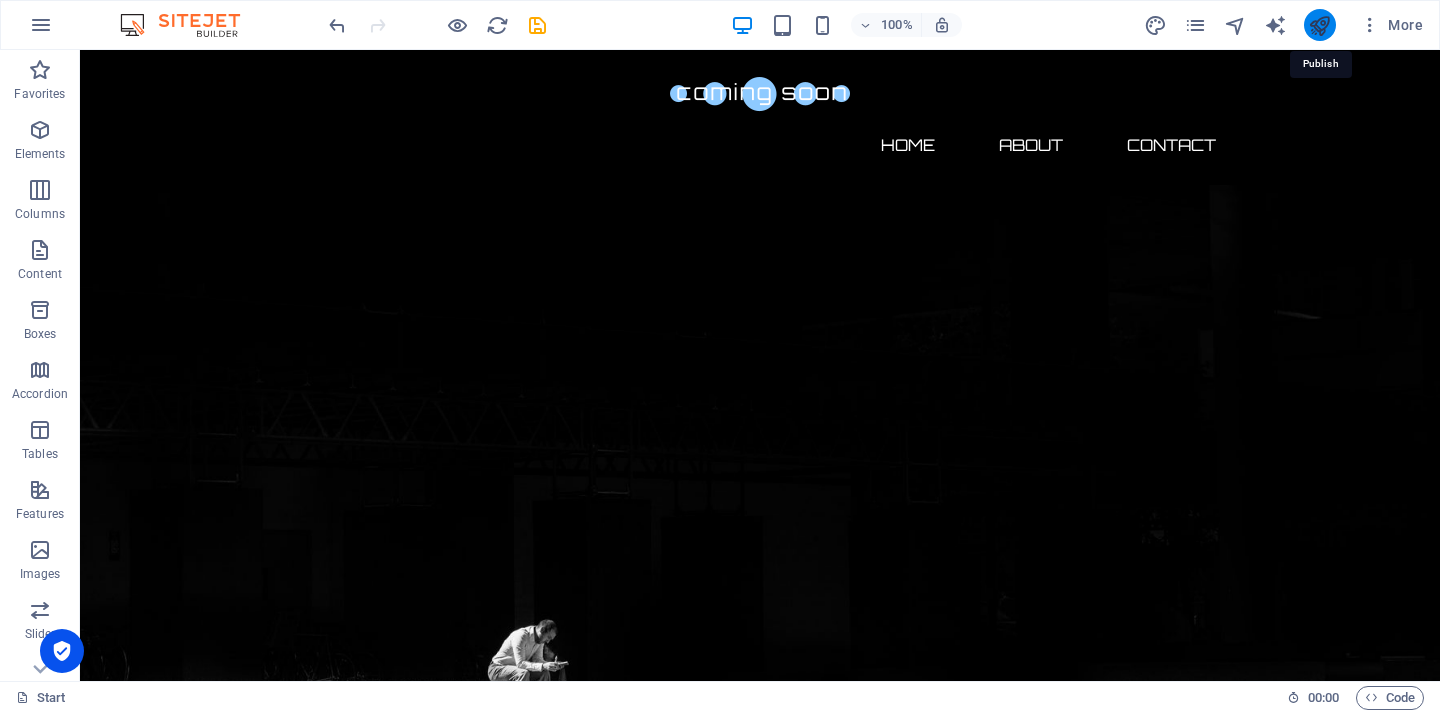 click at bounding box center (1319, 25) 